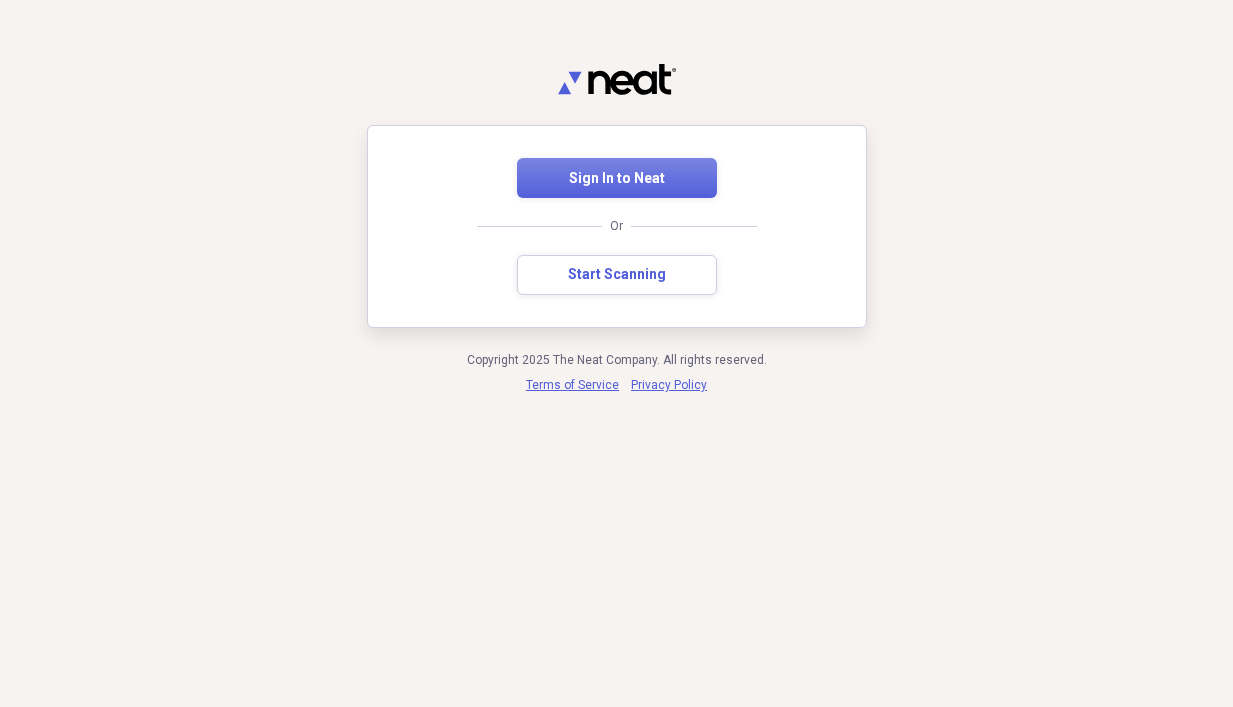 scroll, scrollTop: 0, scrollLeft: 0, axis: both 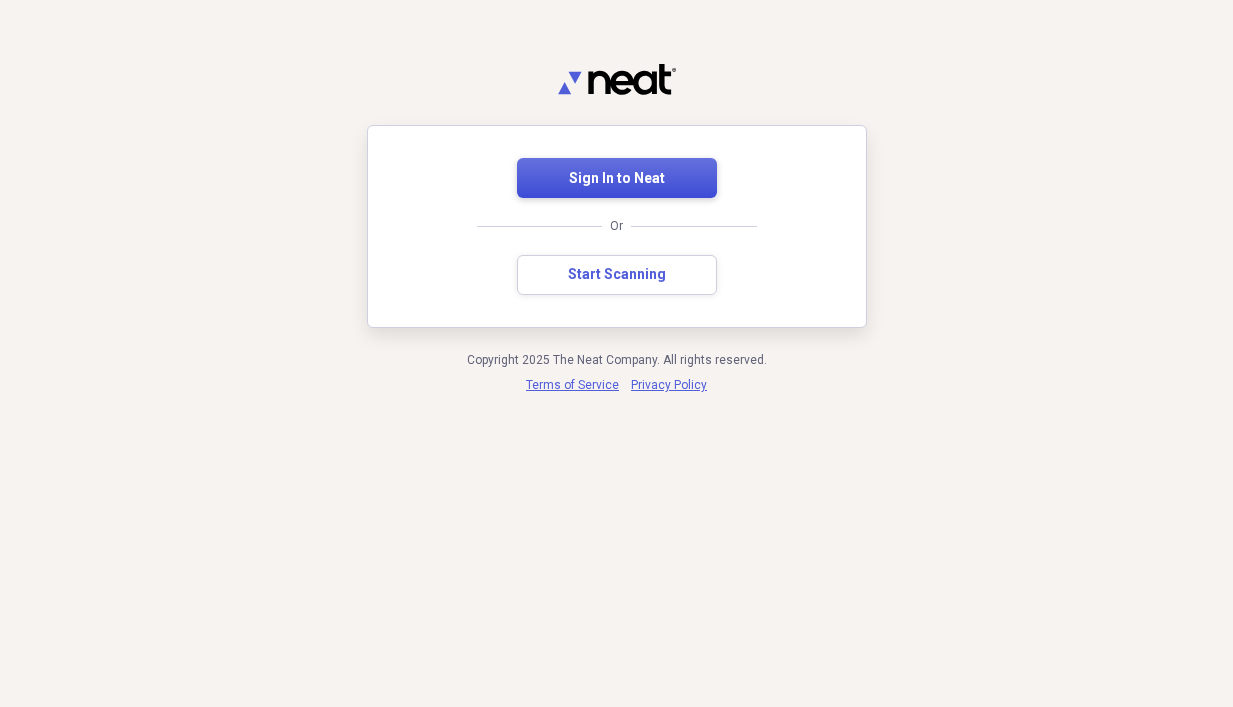 click on "Sign In to Neat" at bounding box center (617, 178) 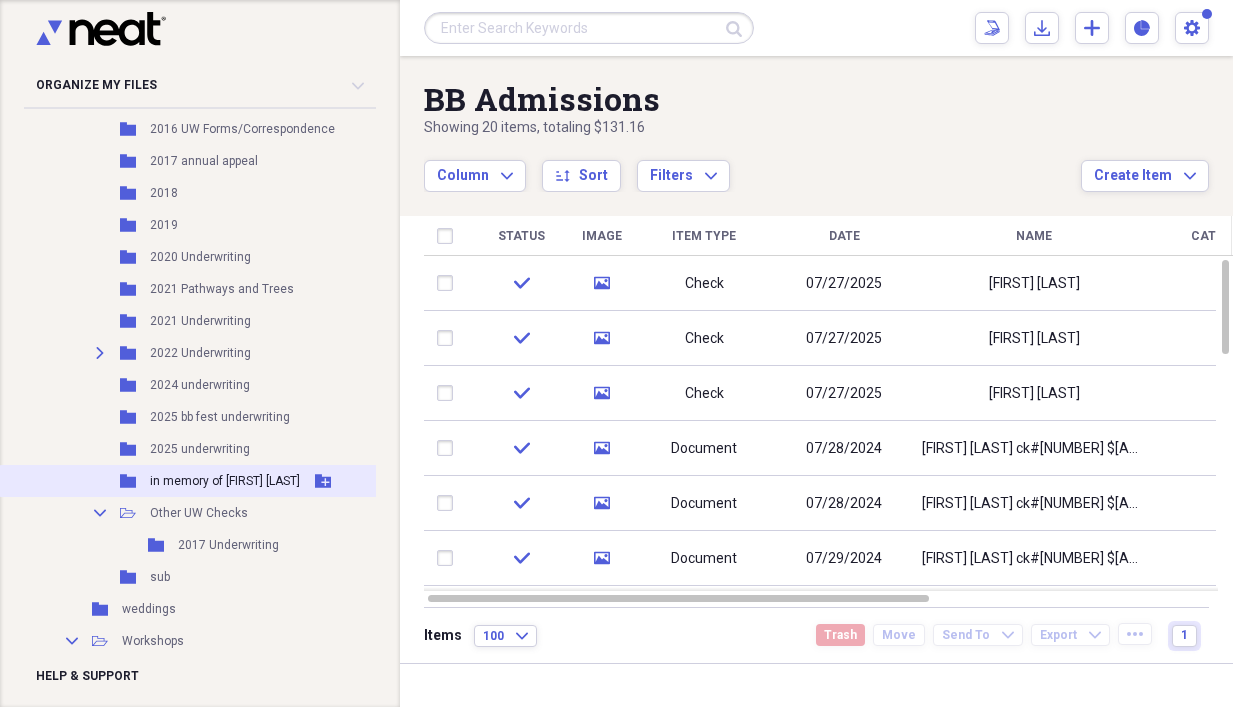 scroll, scrollTop: 3980, scrollLeft: 0, axis: vertical 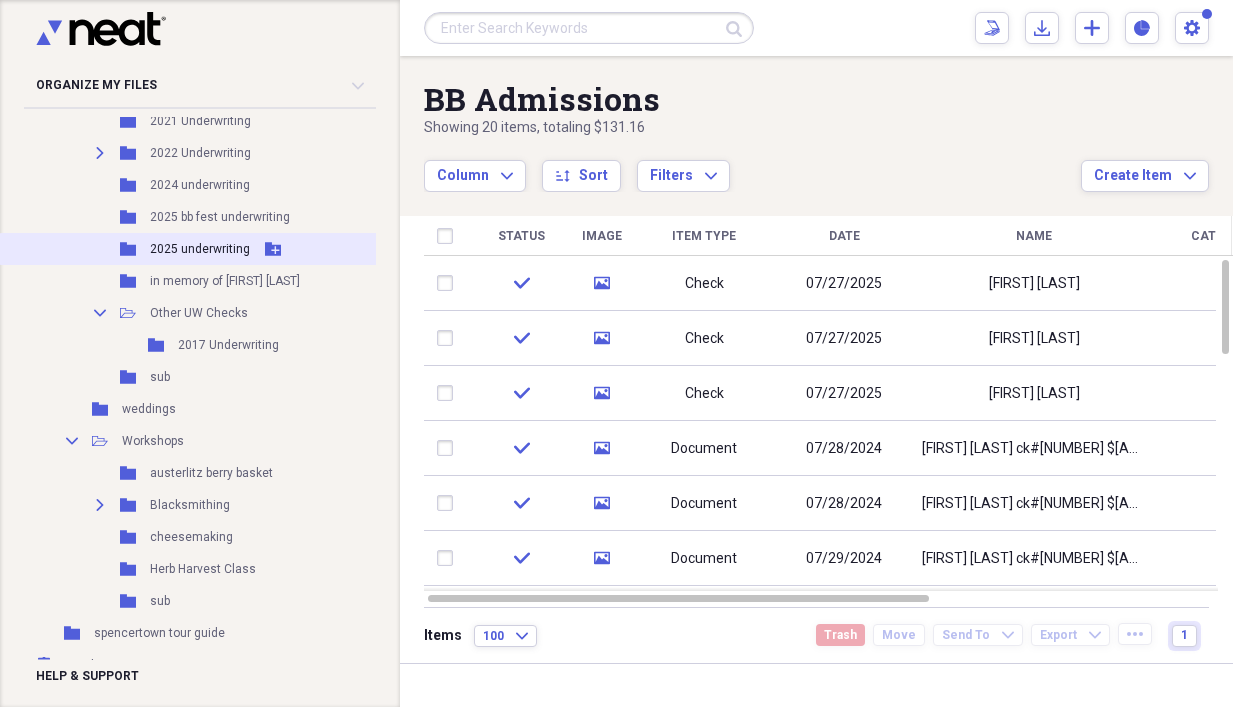click on "2025 underwriting" at bounding box center [200, 249] 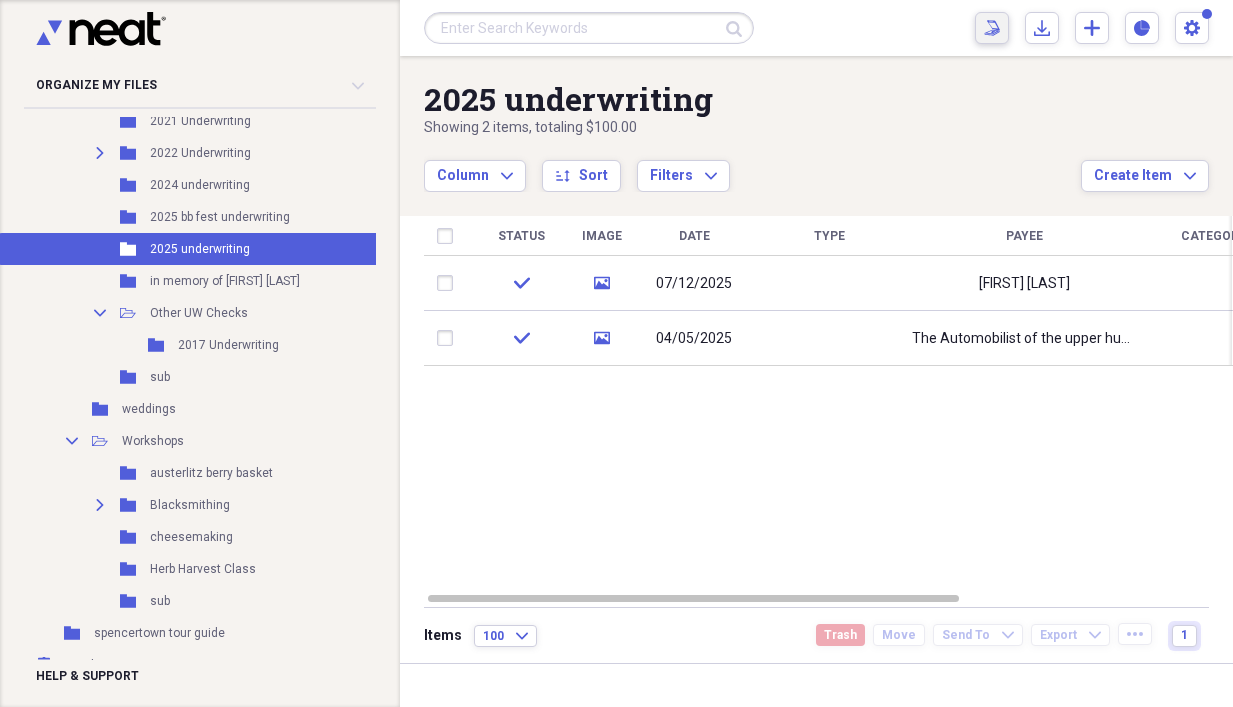 click 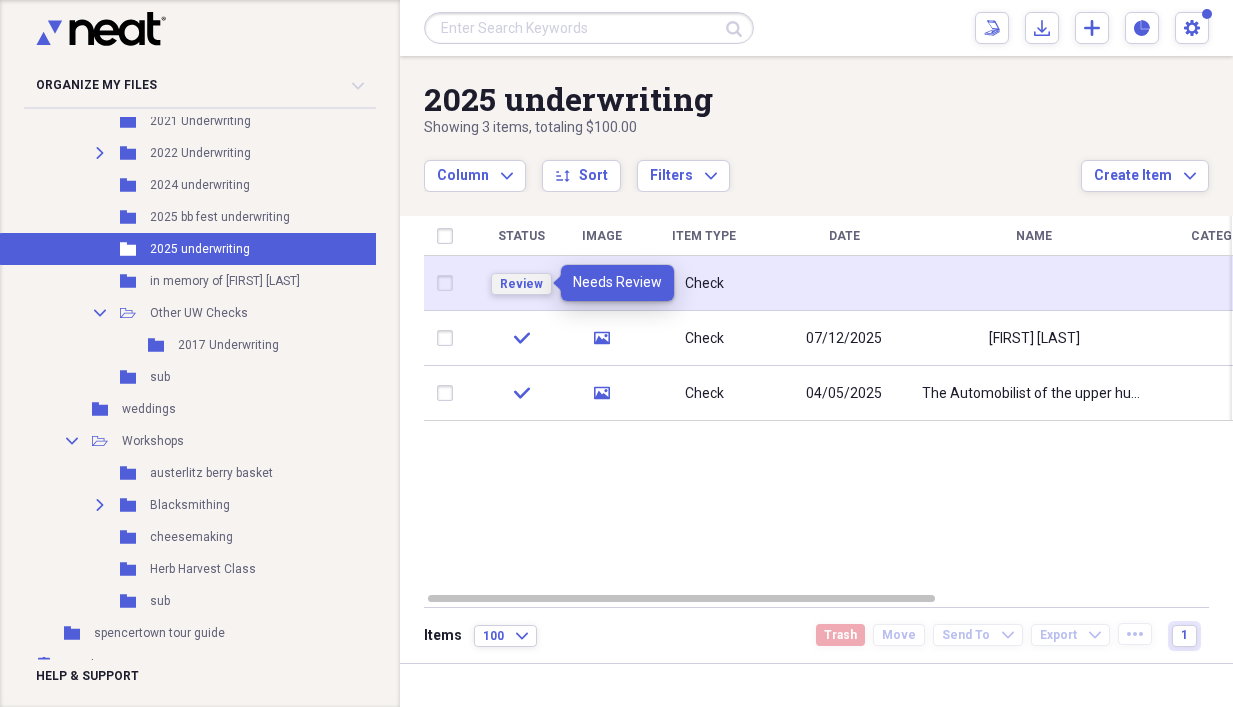 click on "Review" at bounding box center [521, 284] 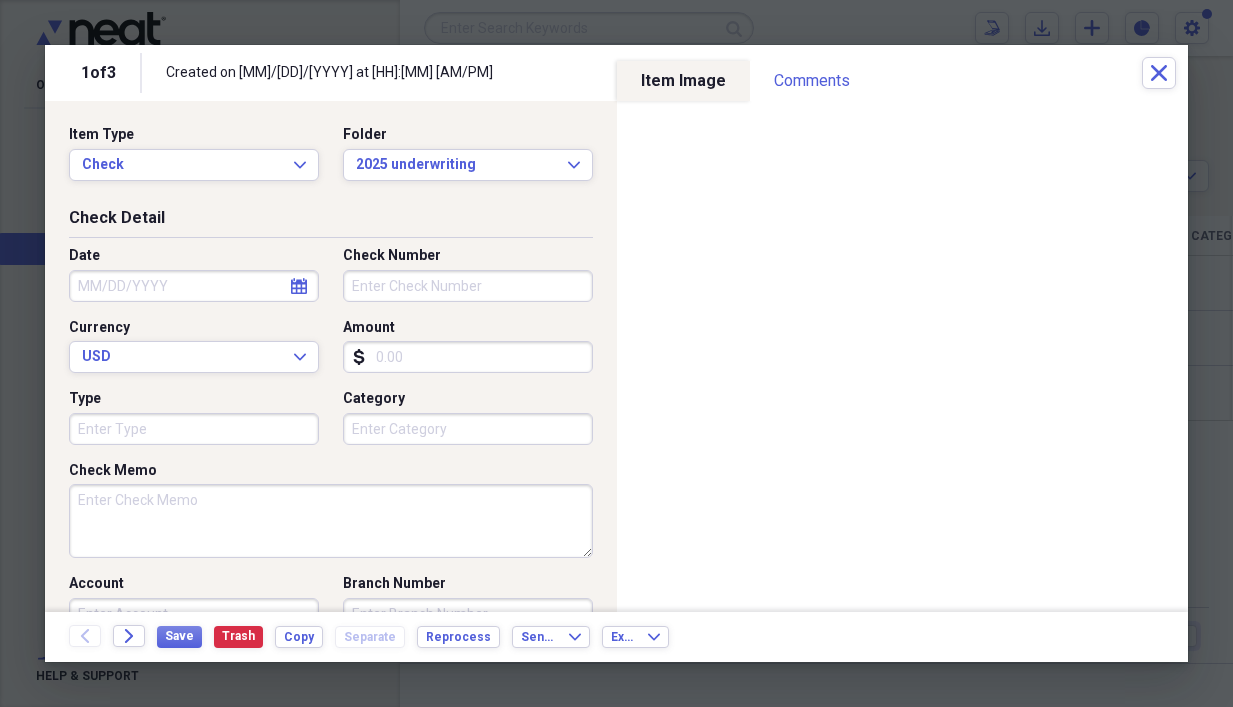 click 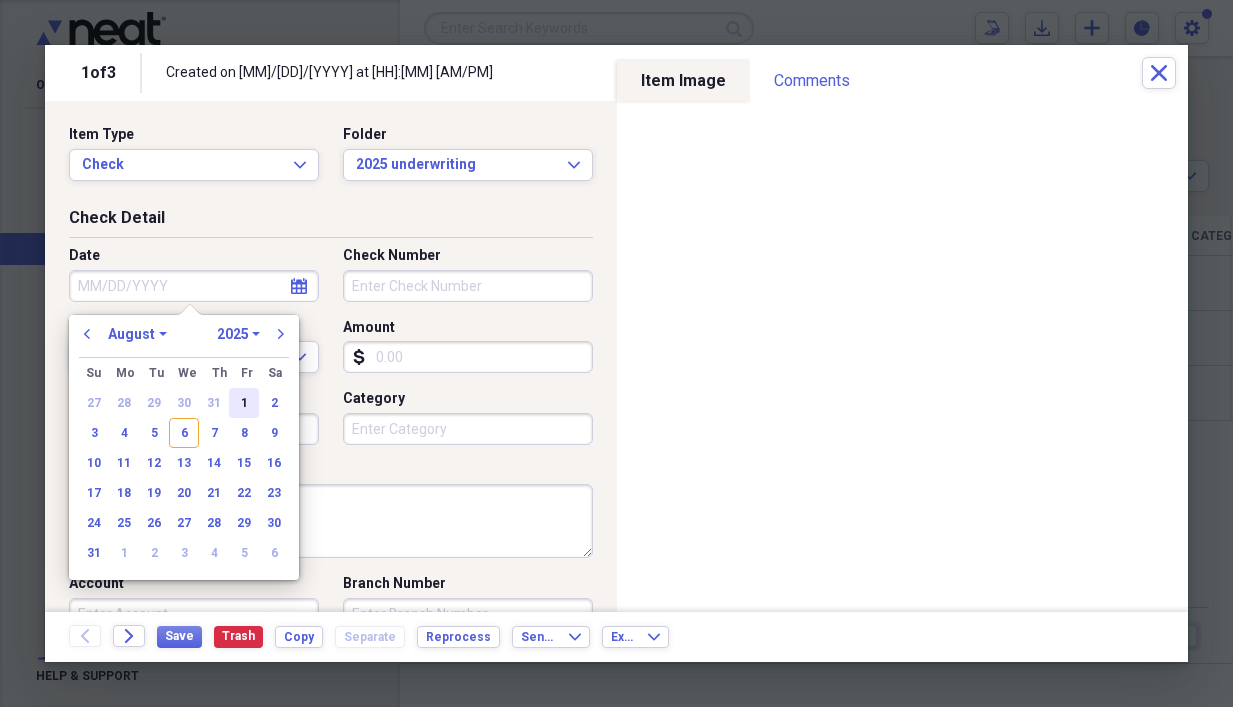 click on "1" at bounding box center (244, 403) 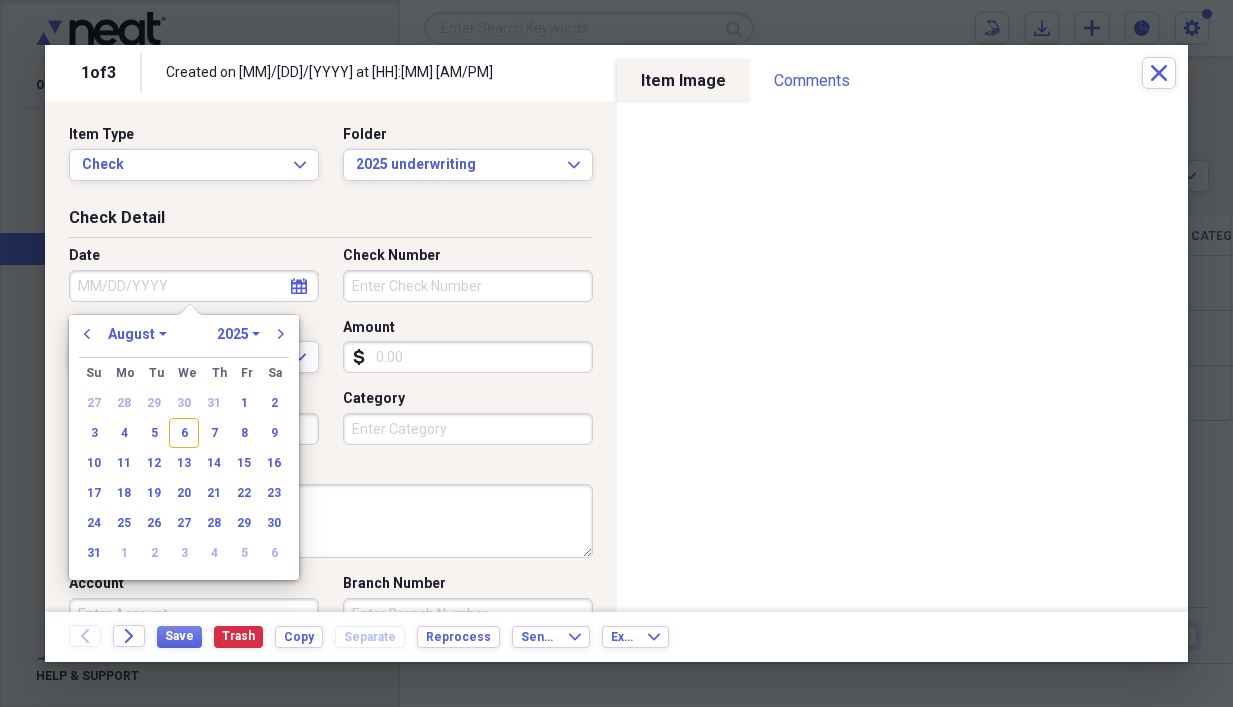 type on "08/01/2025" 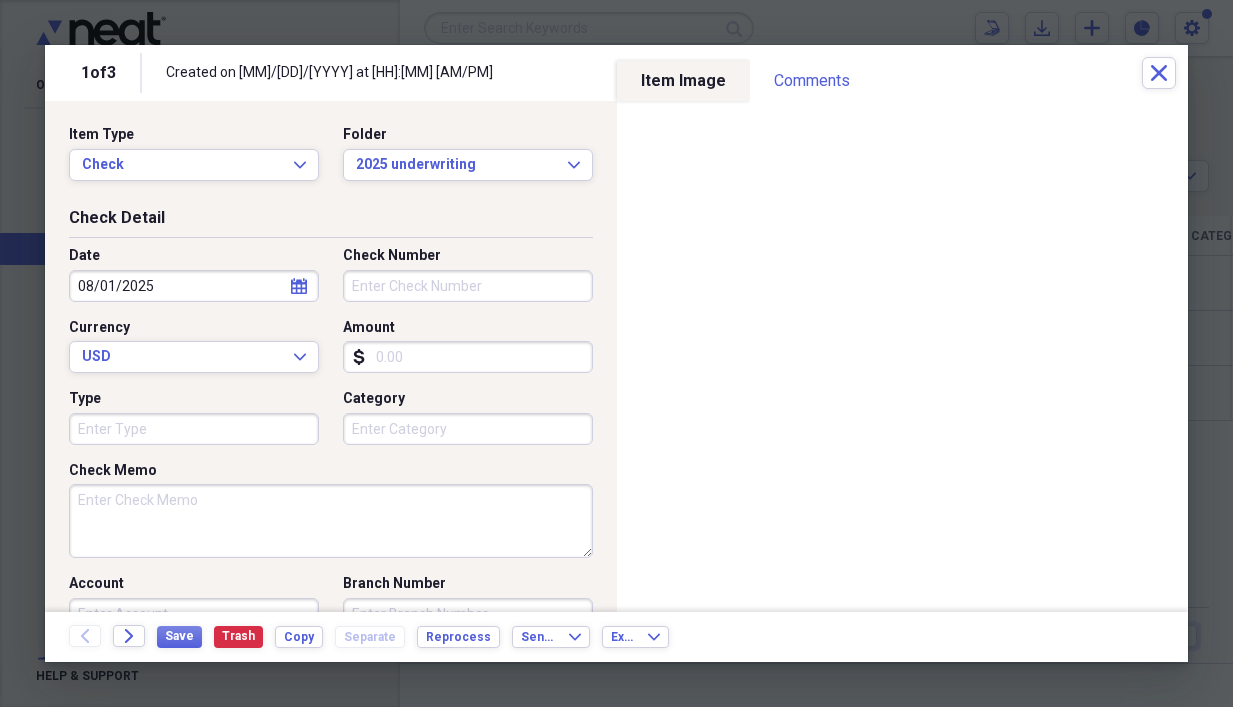 click on "Check Number" at bounding box center [468, 286] 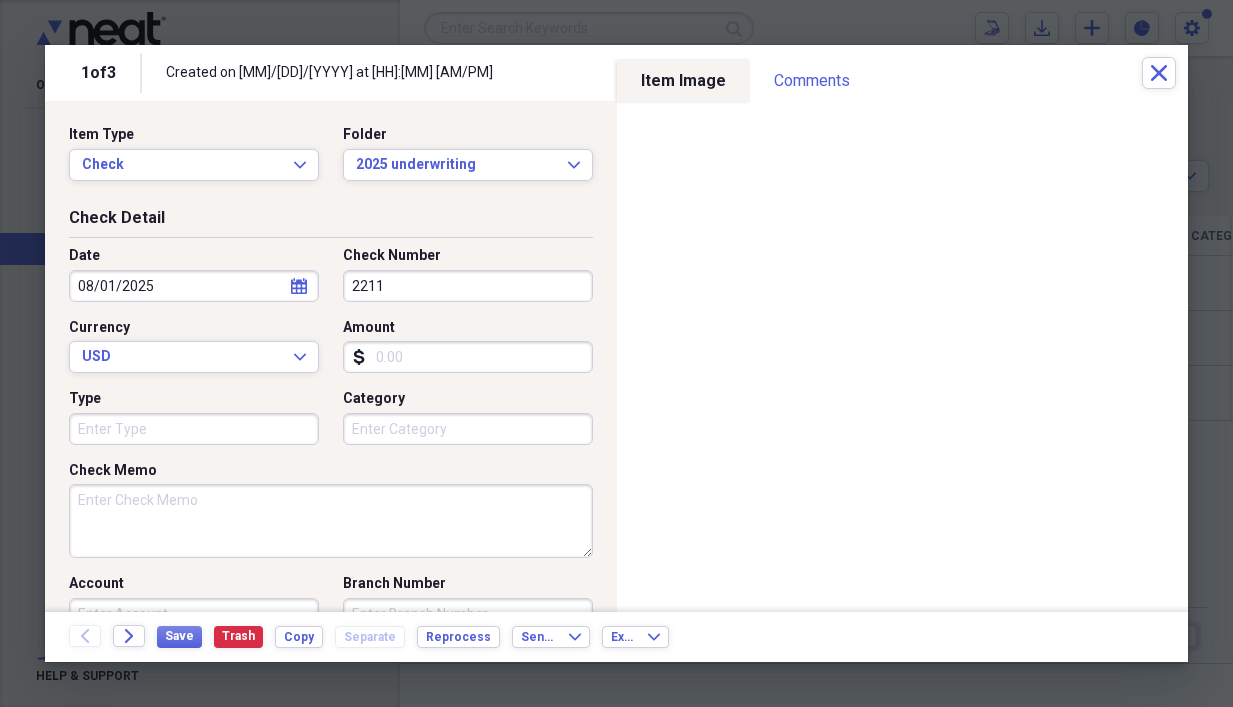 type on "2211" 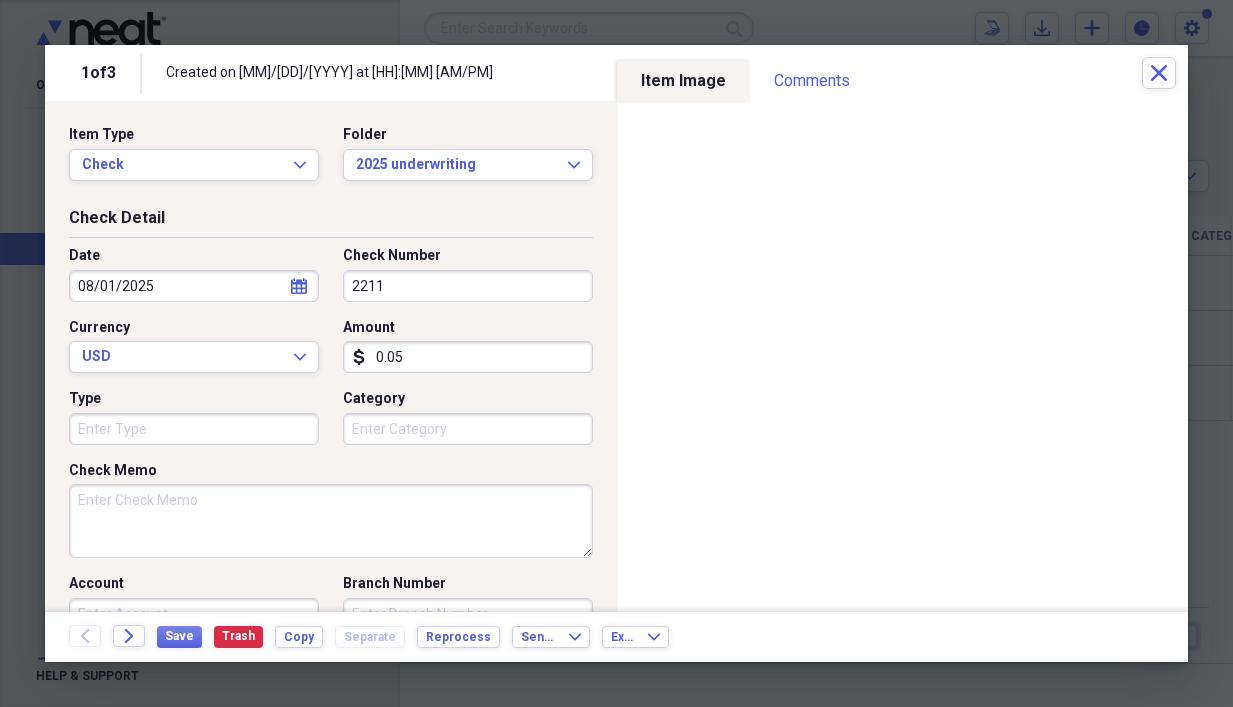 click on "Date [DATE] calendar Calendar Check Number 2211 Currency USD Expand Amount dollar-sign 0.05 Type Category" at bounding box center (331, 353) 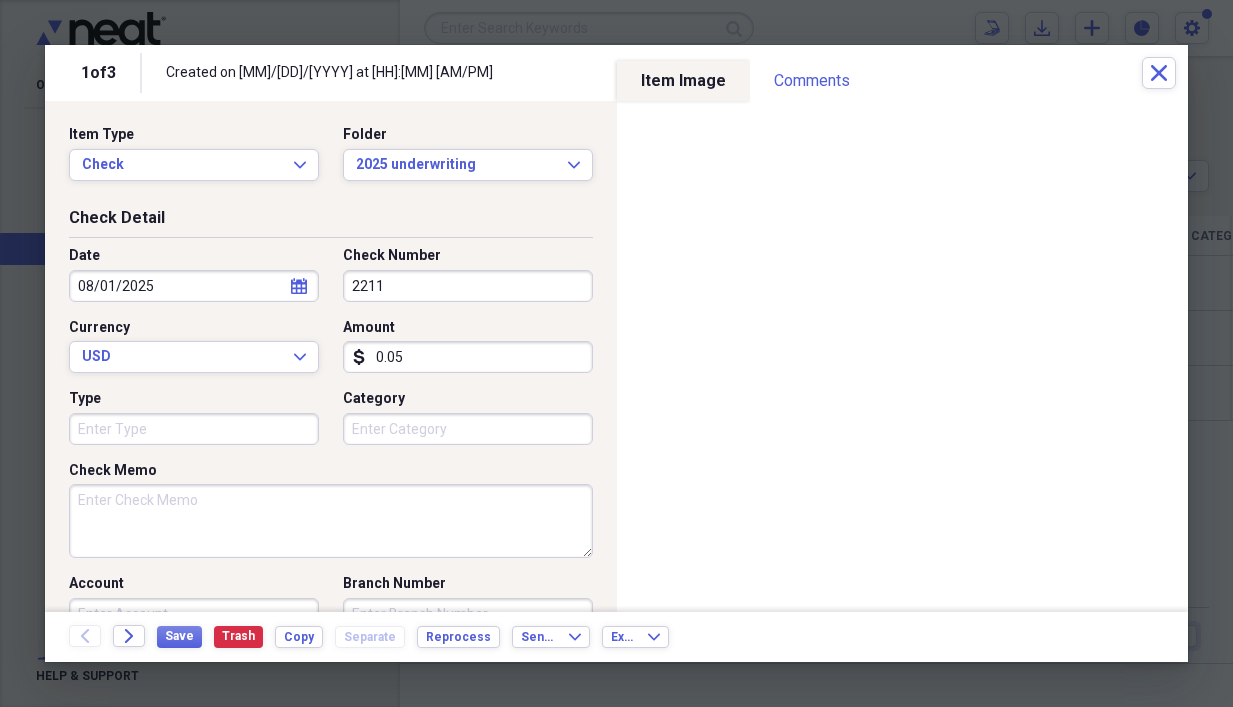 click on "0.05" at bounding box center (468, 357) 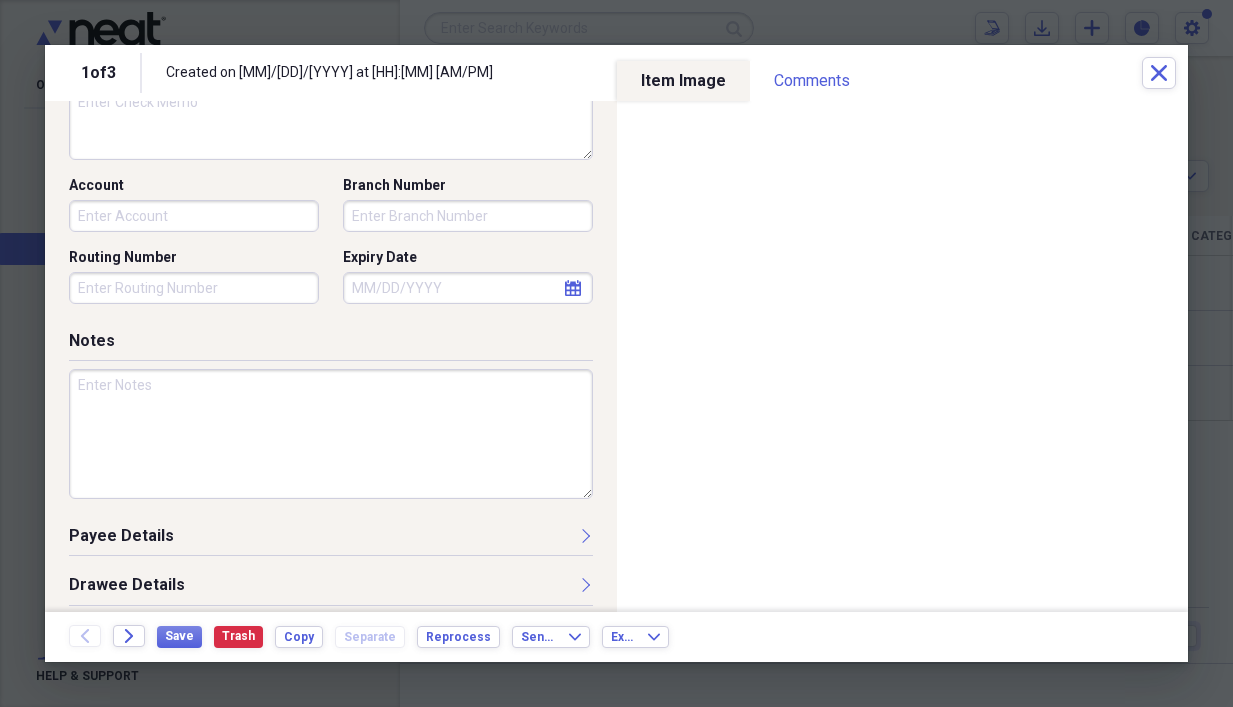 scroll, scrollTop: 400, scrollLeft: 0, axis: vertical 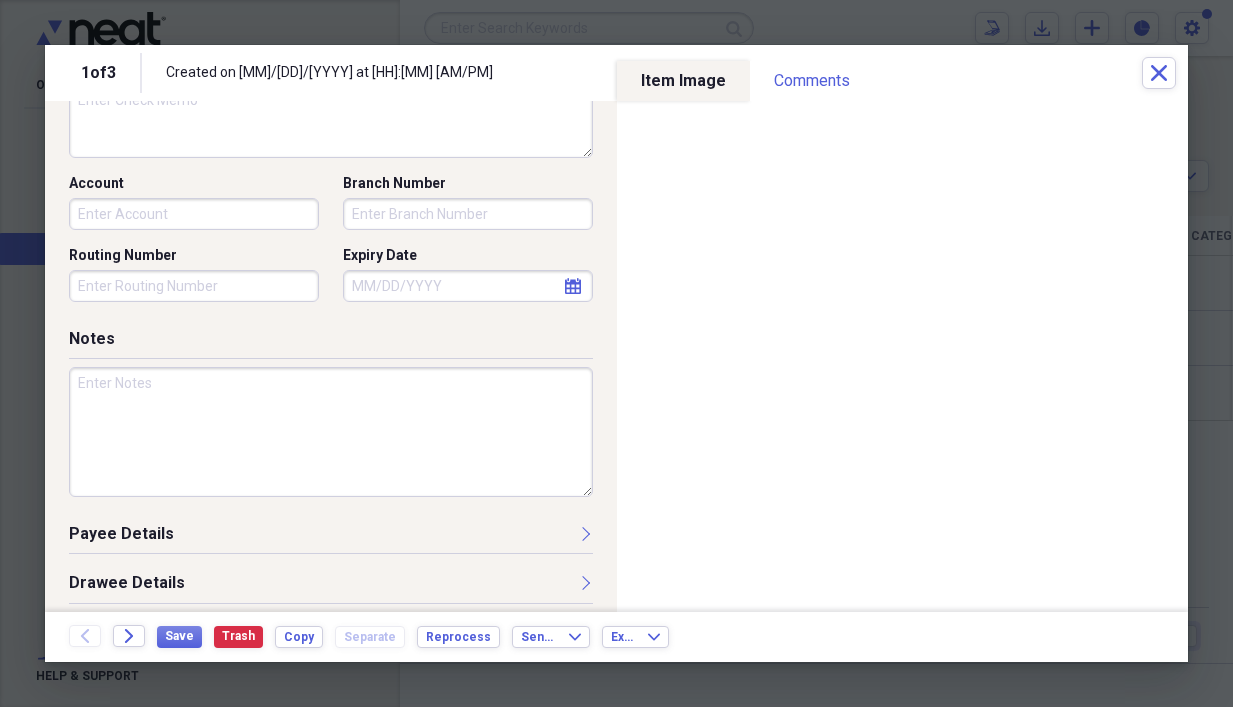 type on "500.00" 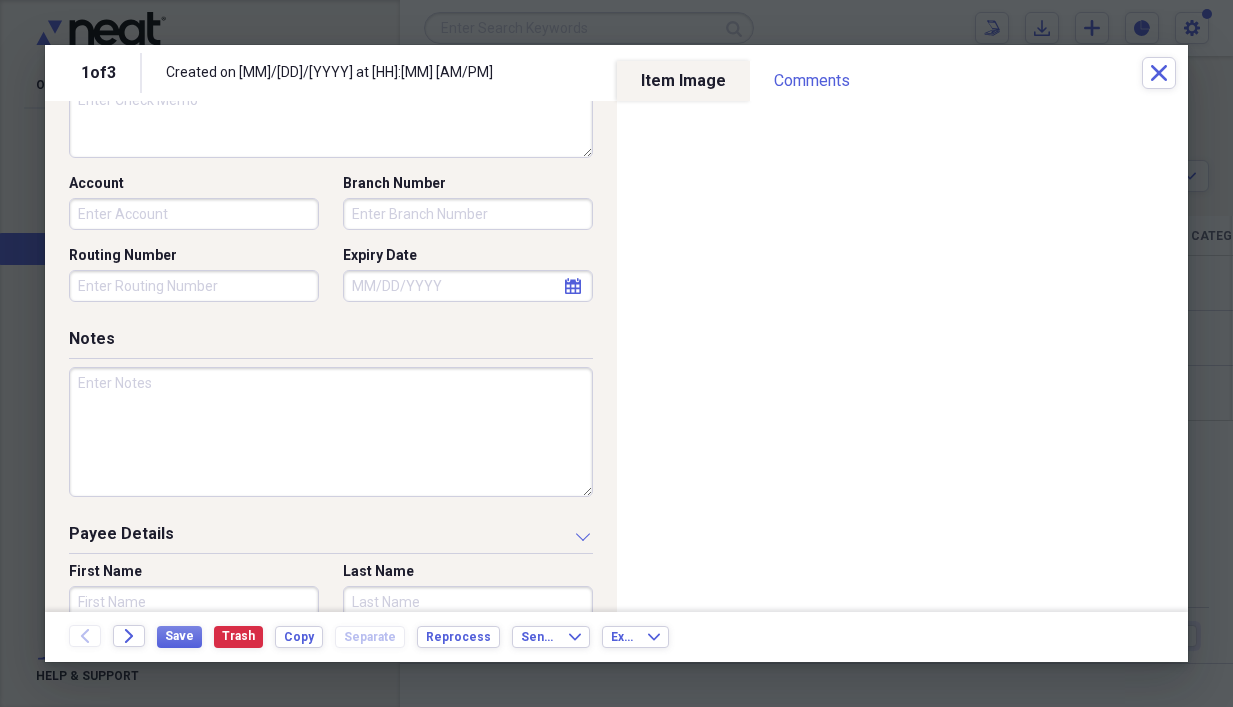 click on "First Name" at bounding box center (194, 602) 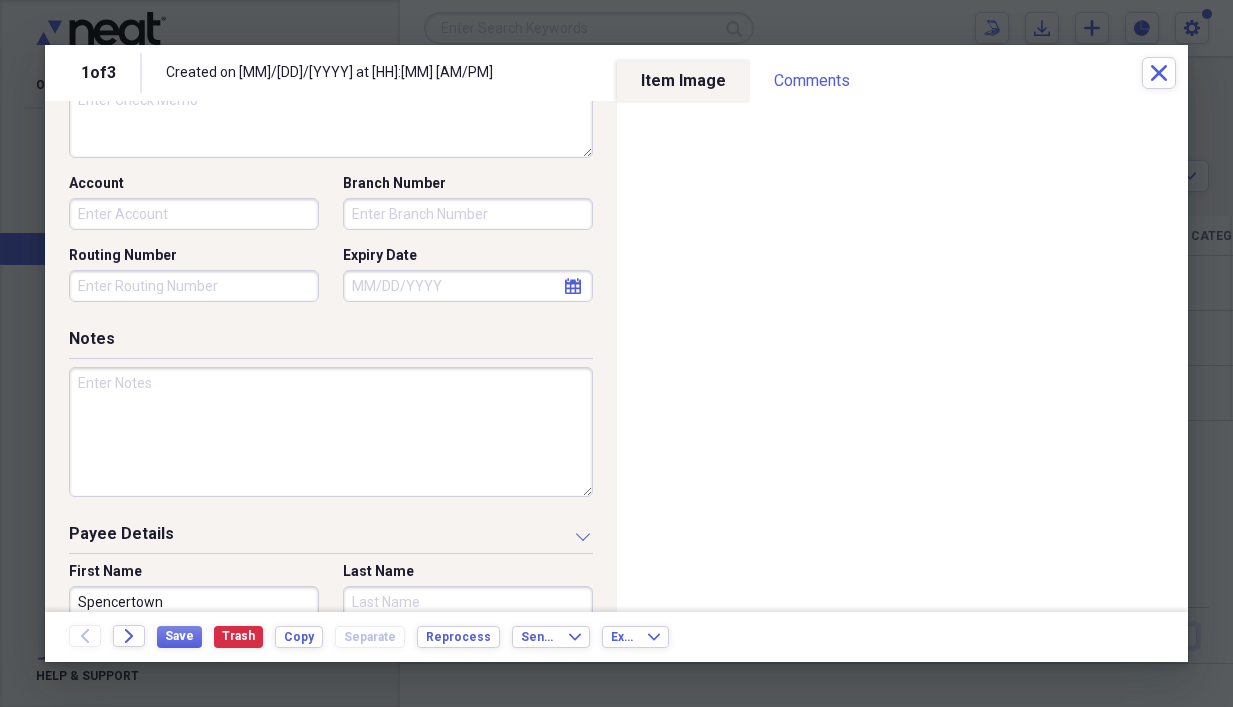 type on "Spencertown" 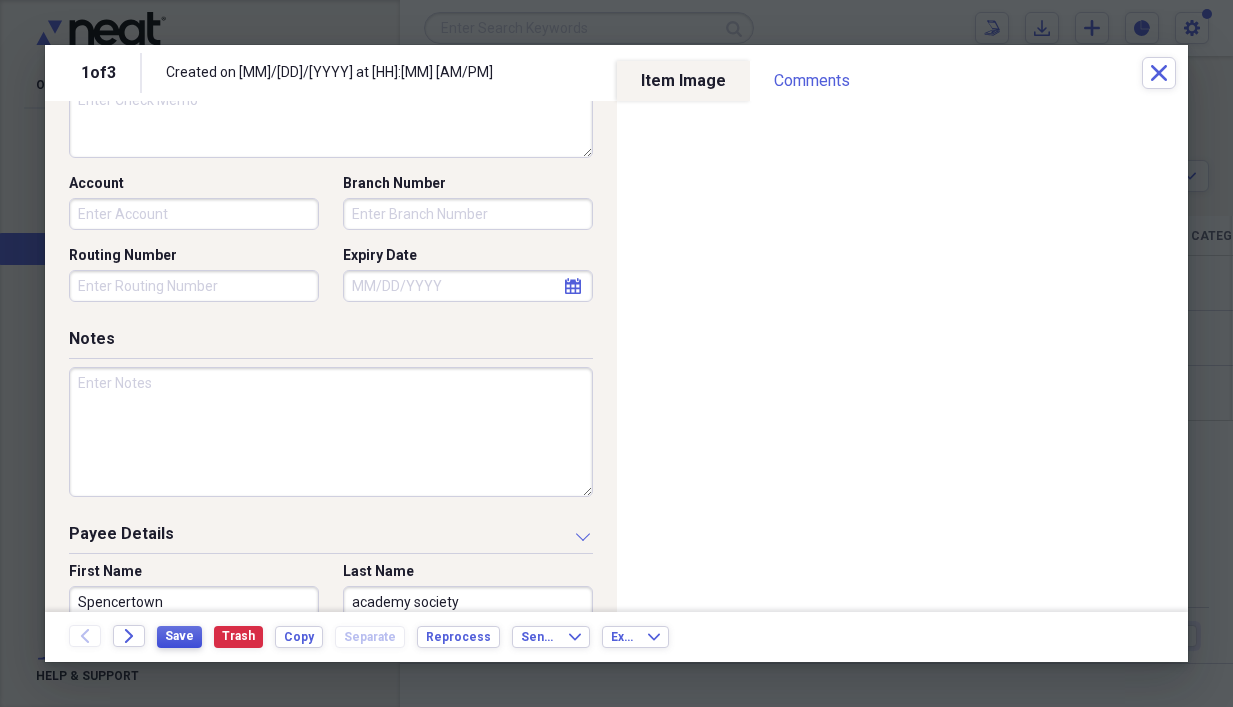 type on "academy society" 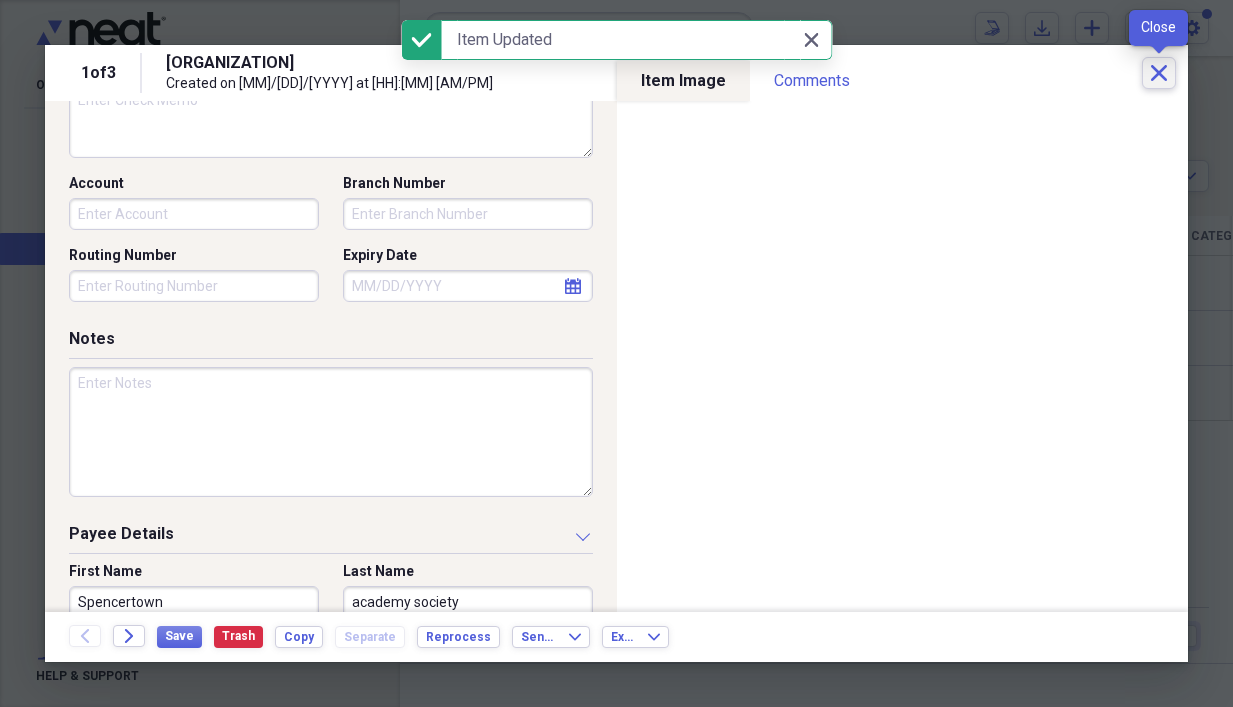 click on "Close" at bounding box center [1159, 73] 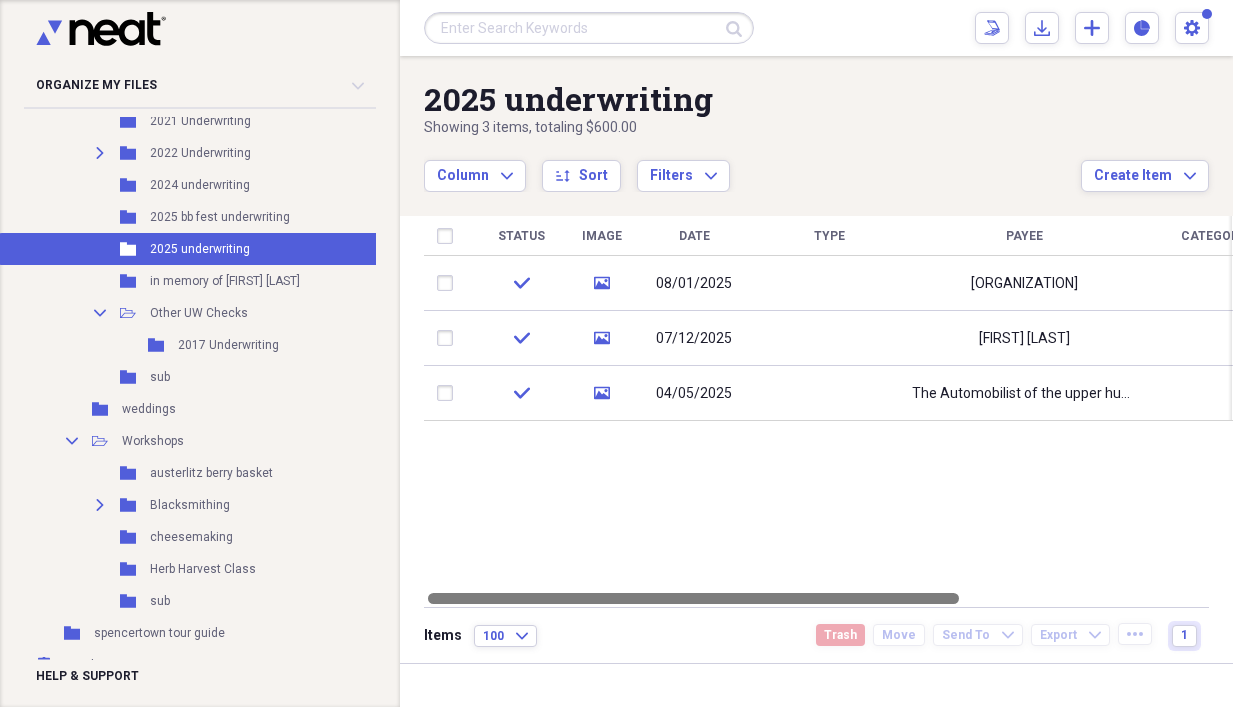 drag, startPoint x: 738, startPoint y: 600, endPoint x: 558, endPoint y: 578, distance: 181.33946 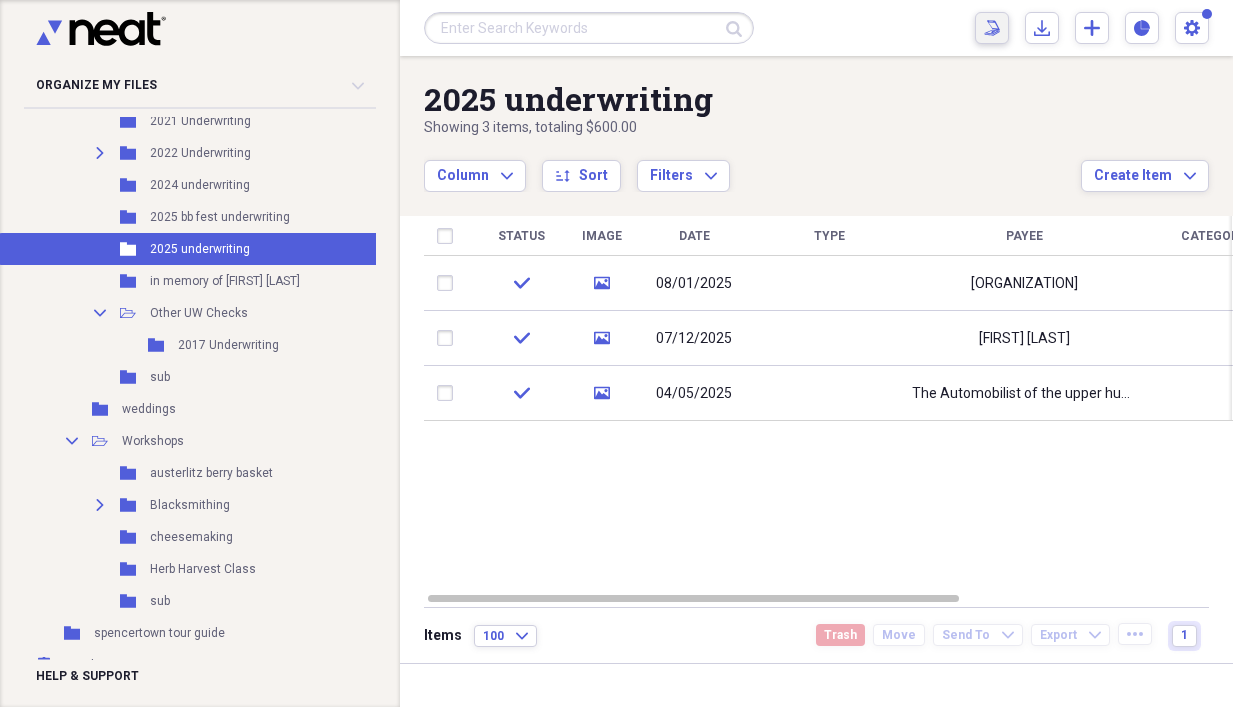 click on "Scan Scan" at bounding box center [992, 28] 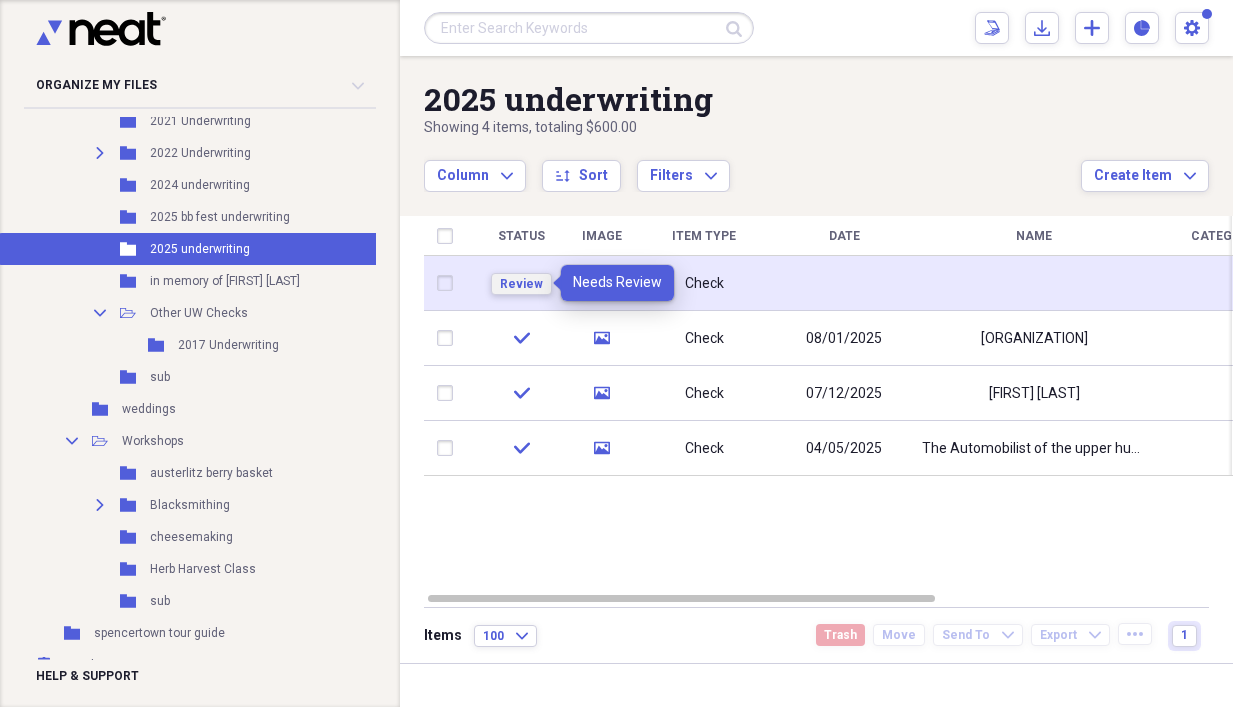 click on "Review" at bounding box center [521, 284] 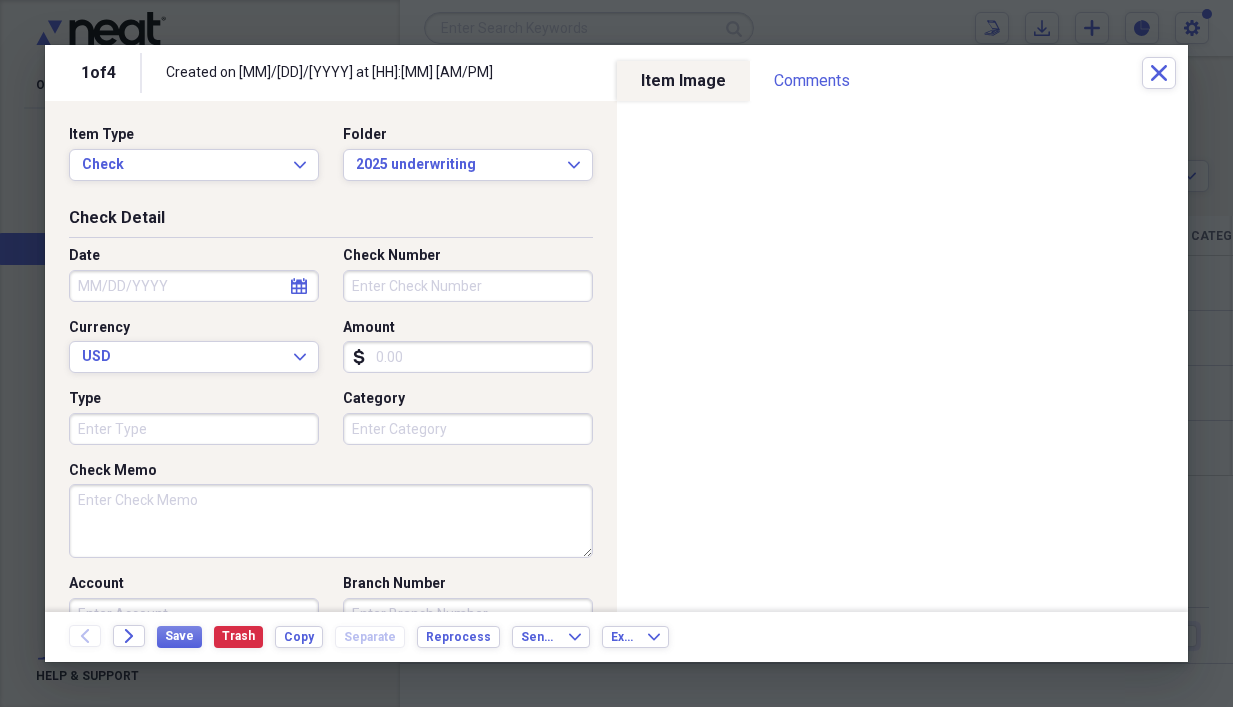 click 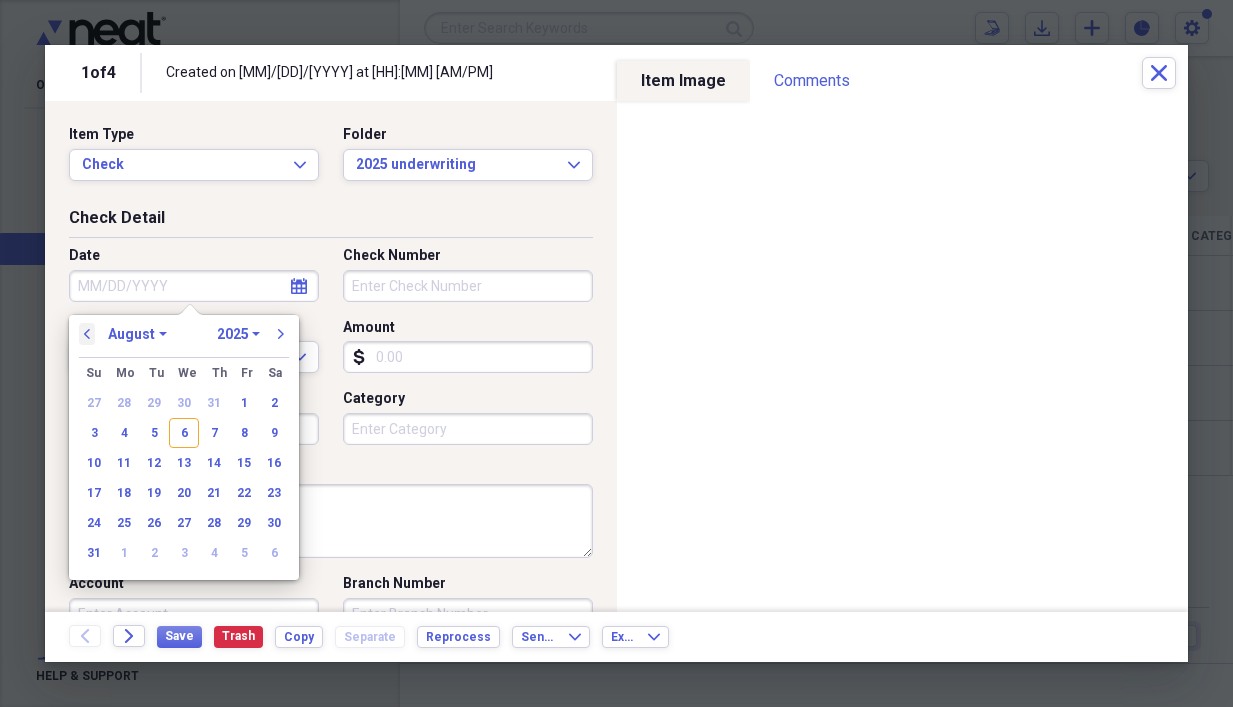 click on "previous" at bounding box center [87, 334] 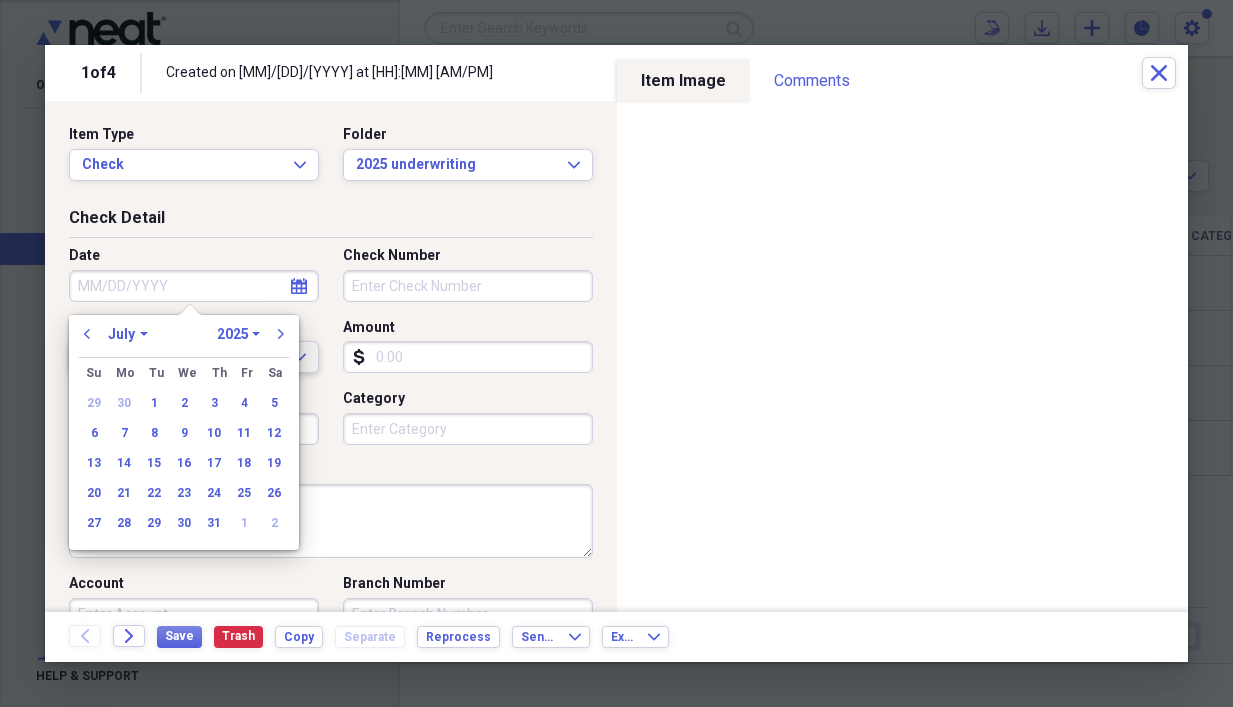 drag, startPoint x: 120, startPoint y: 523, endPoint x: 258, endPoint y: 369, distance: 206.78491 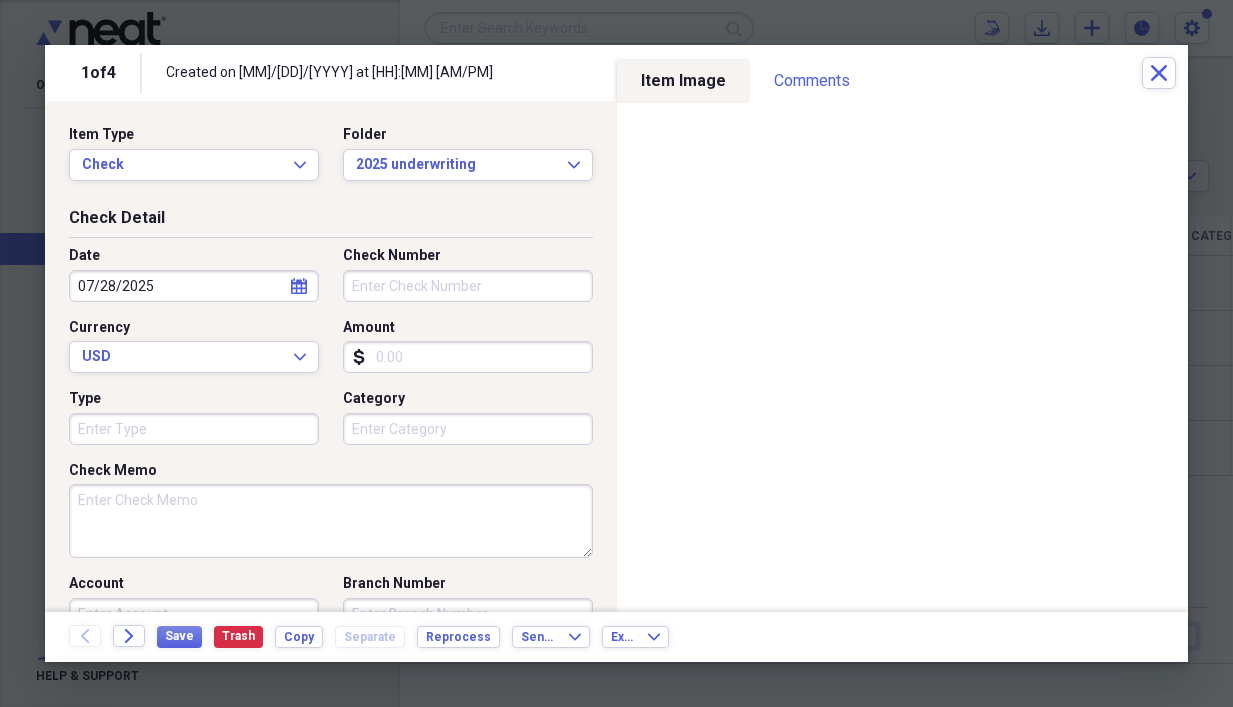 click on "Check Number" at bounding box center [468, 286] 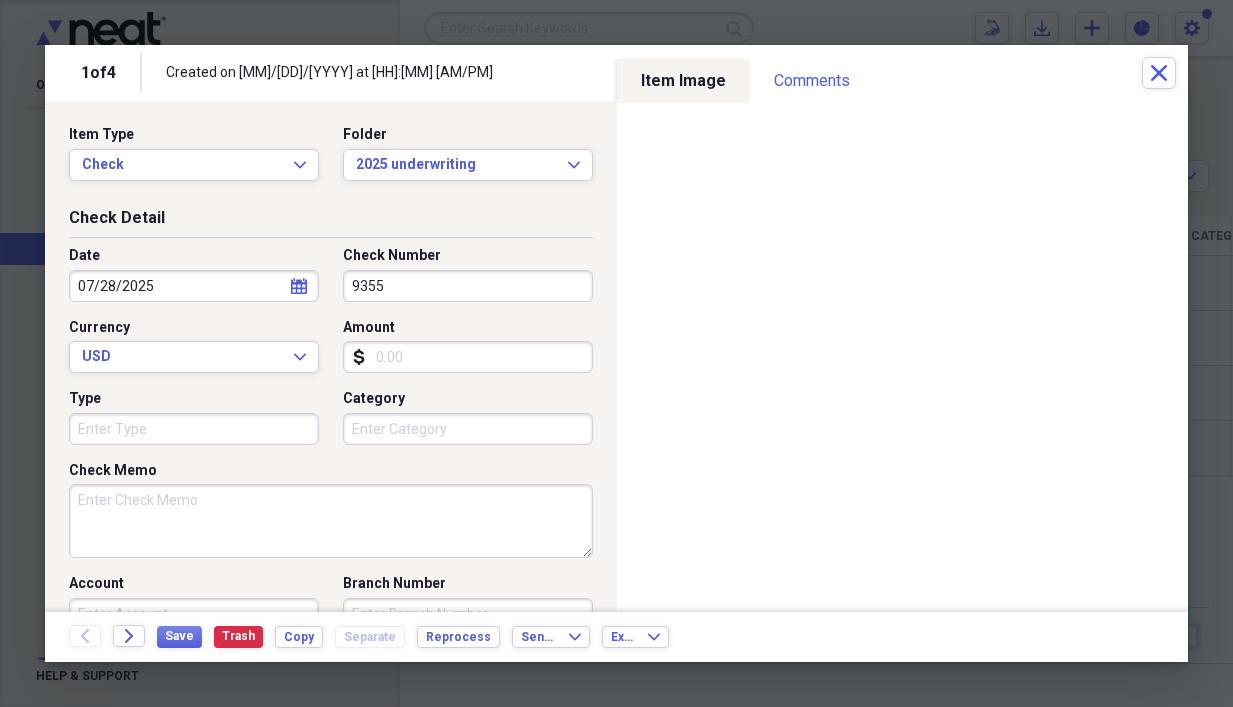 type on "9355" 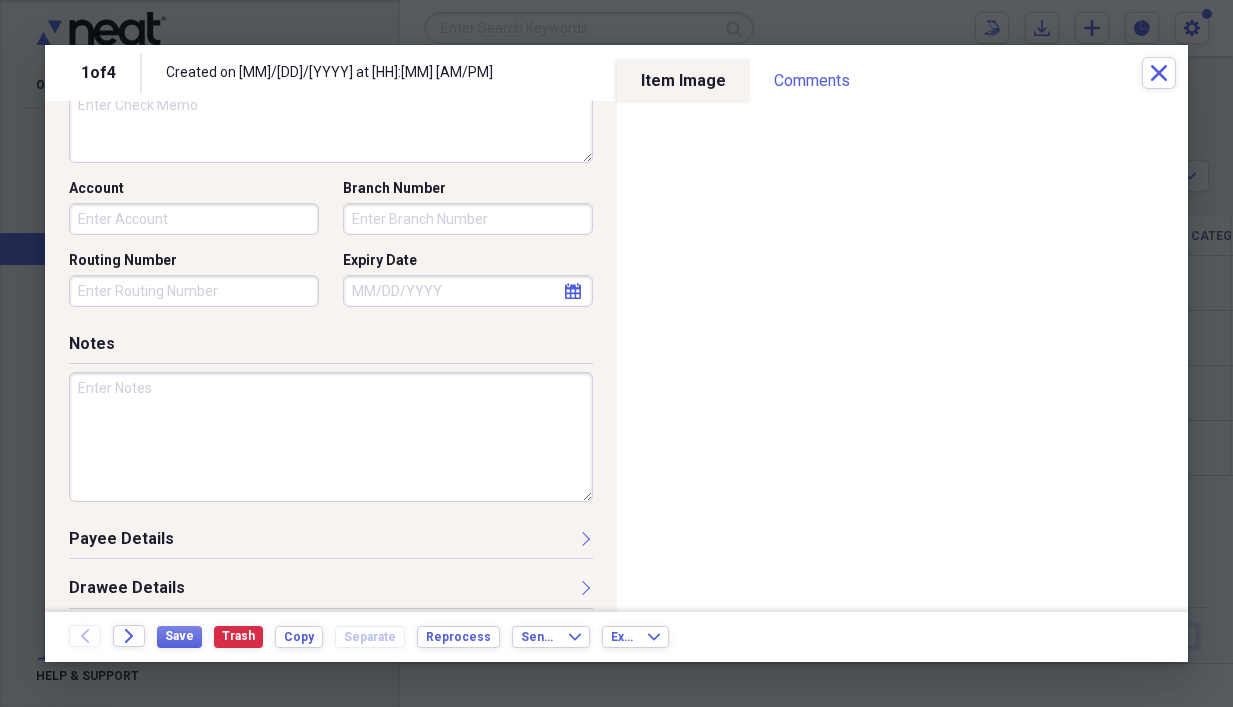 scroll, scrollTop: 400, scrollLeft: 0, axis: vertical 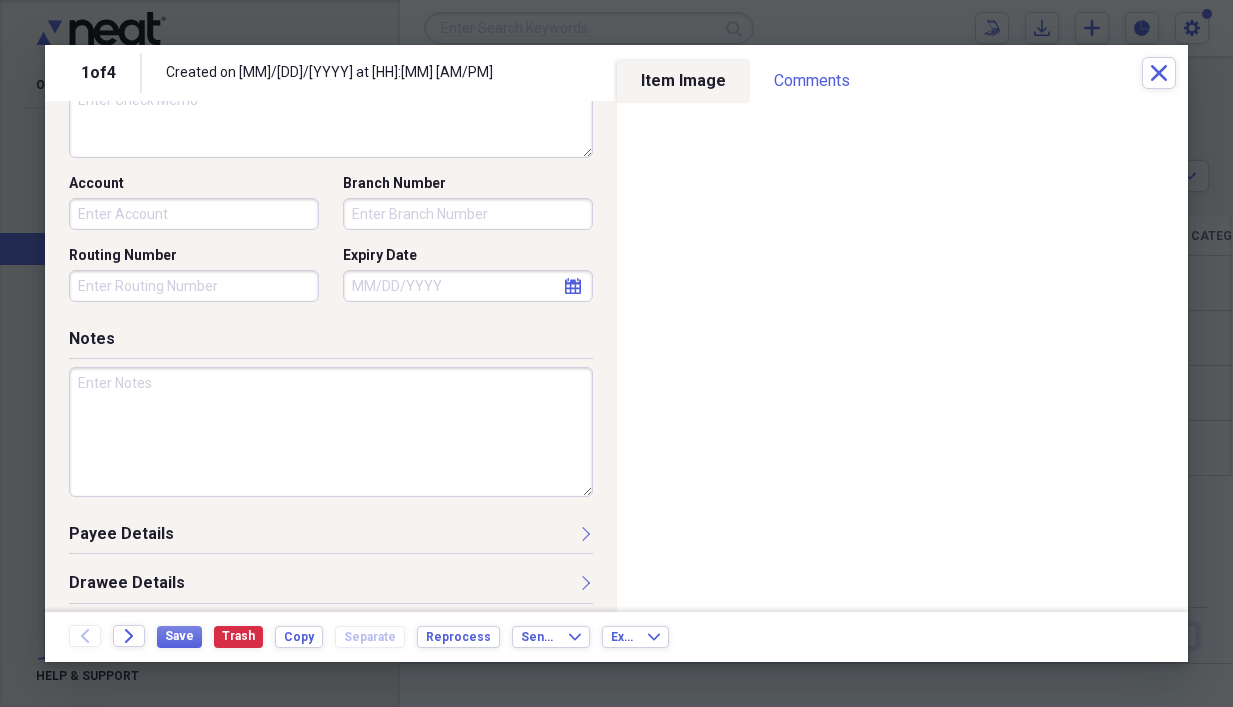 type on "150.00" 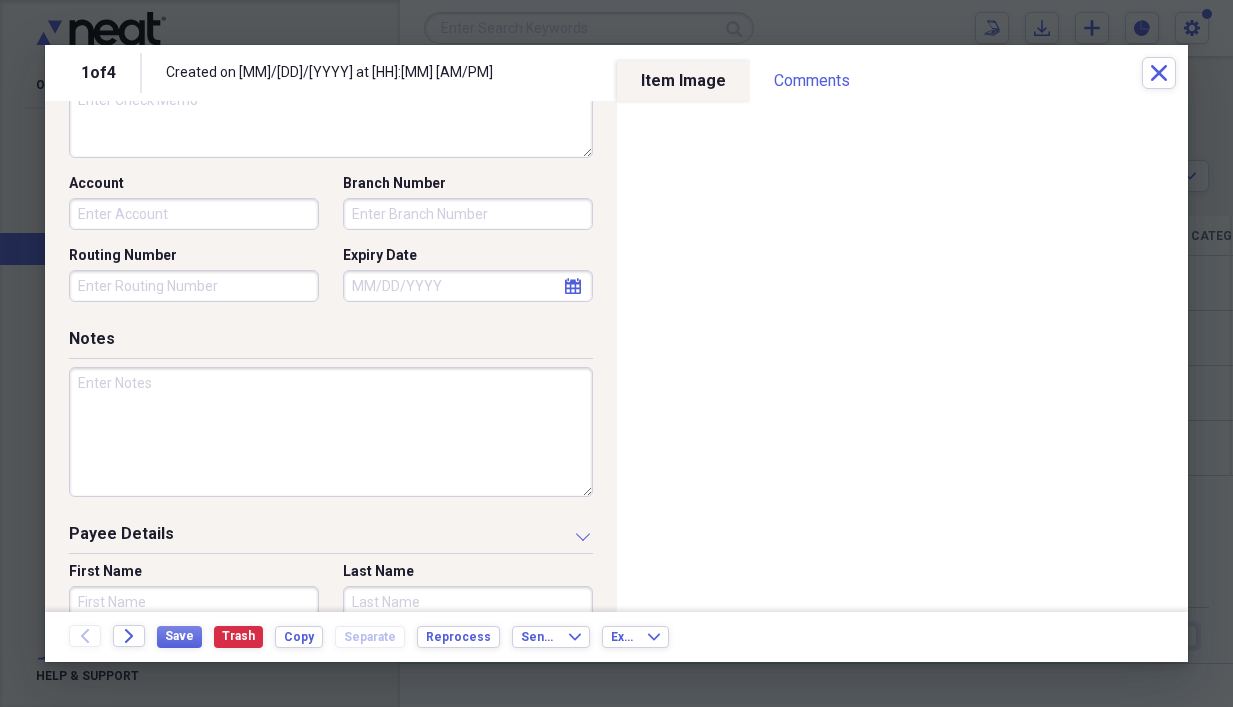 click on "First Name" at bounding box center [194, 602] 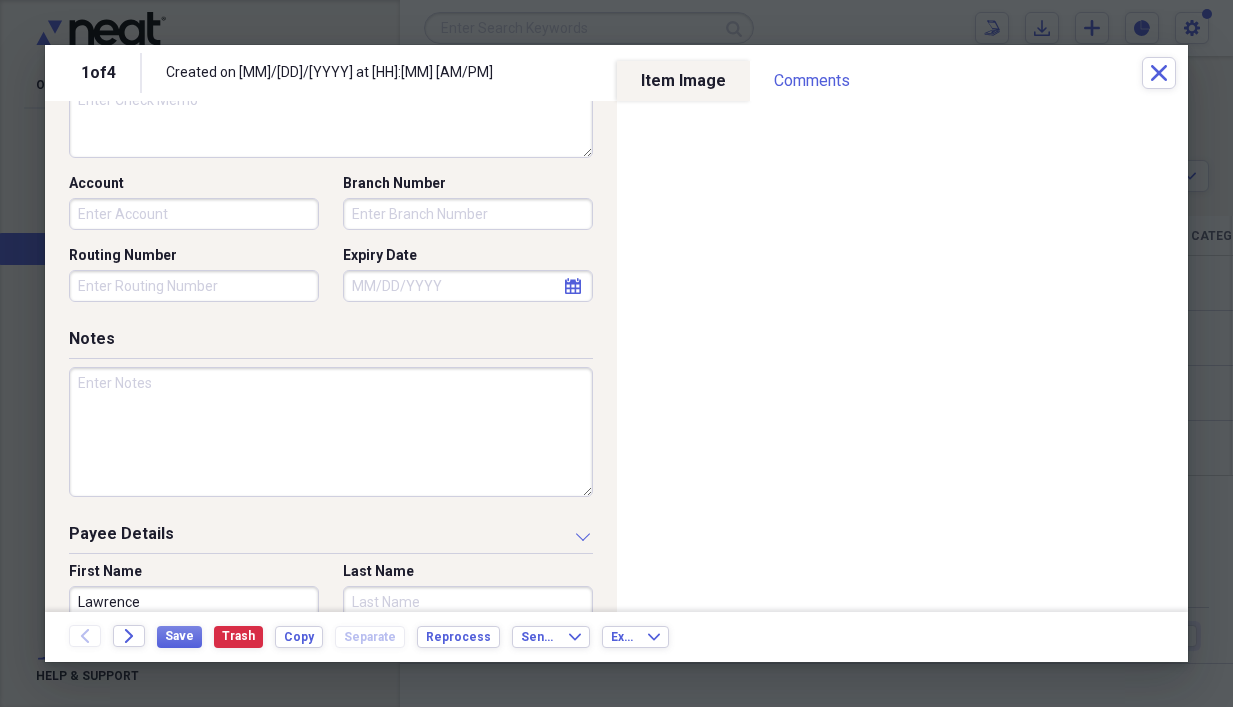 type on "Lawrence" 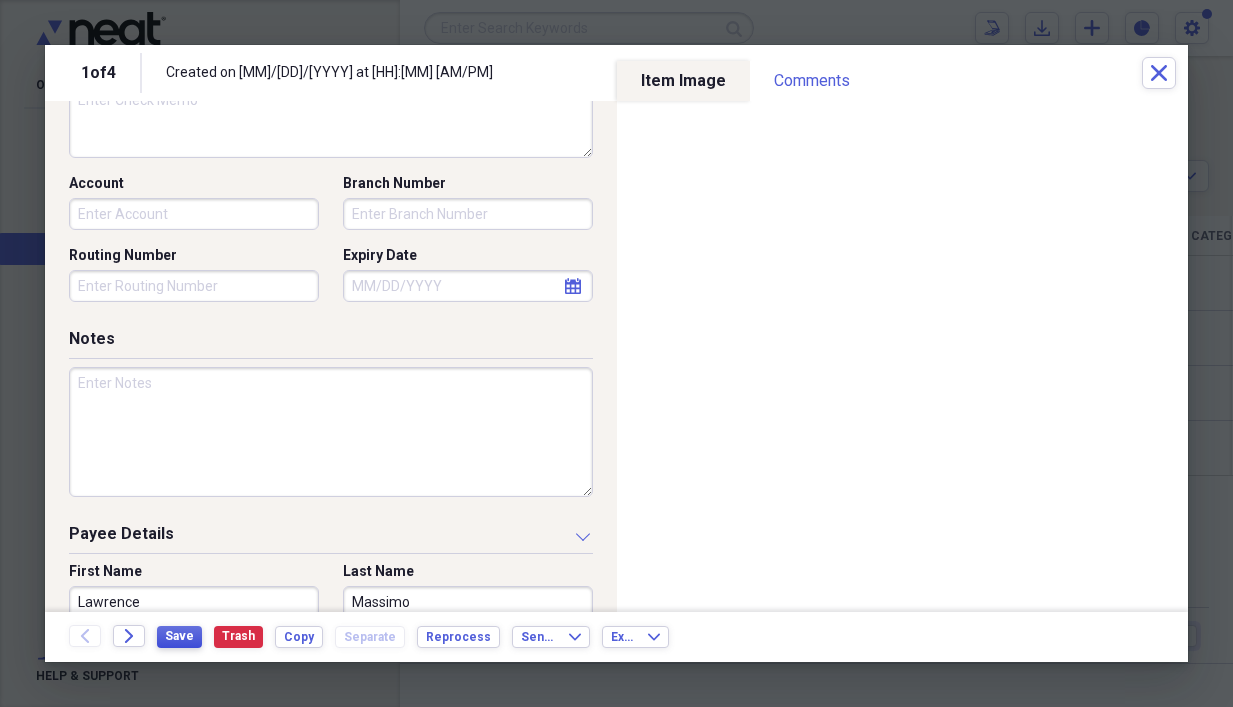 type on "Massimo" 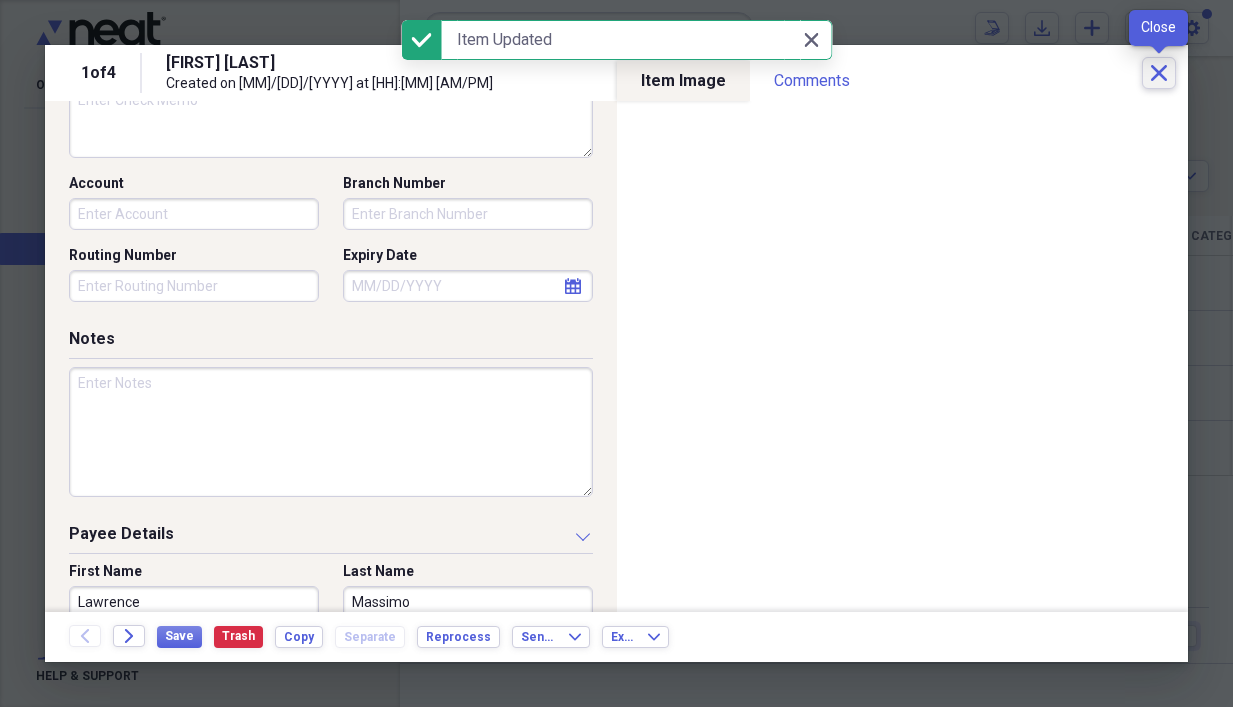 click on "Close" at bounding box center (1159, 73) 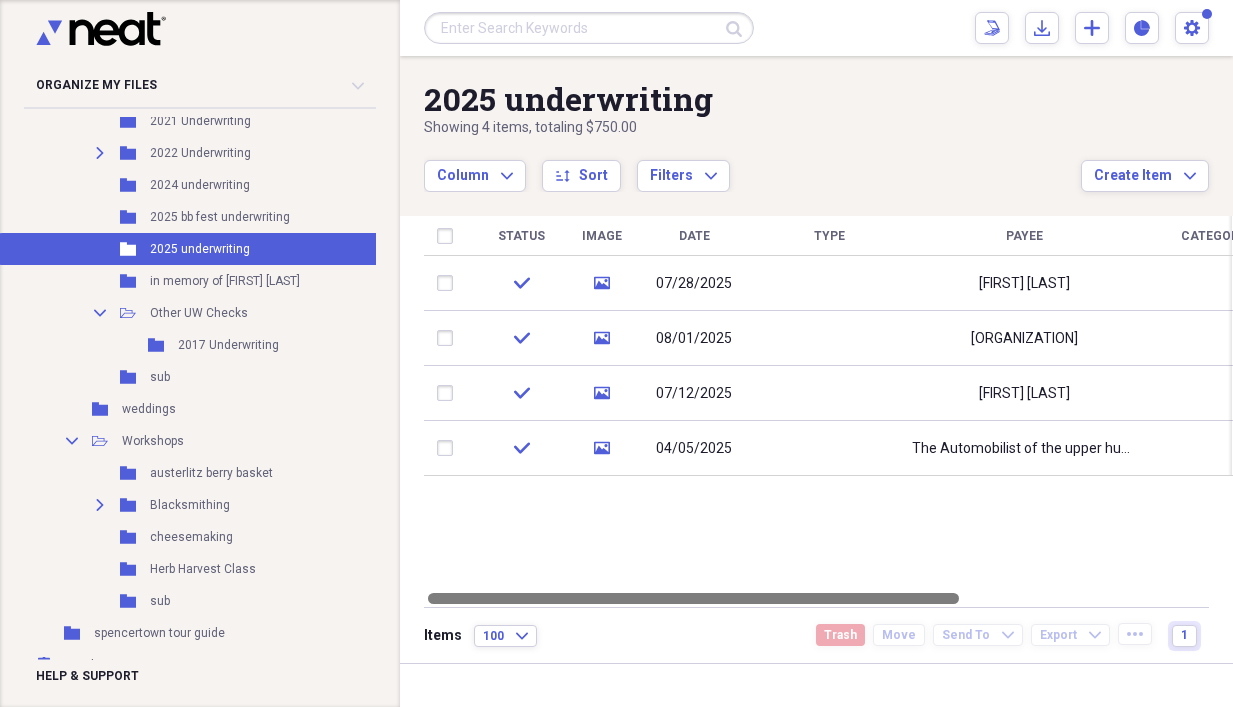 drag, startPoint x: 715, startPoint y: 602, endPoint x: 653, endPoint y: 581, distance: 65.459915 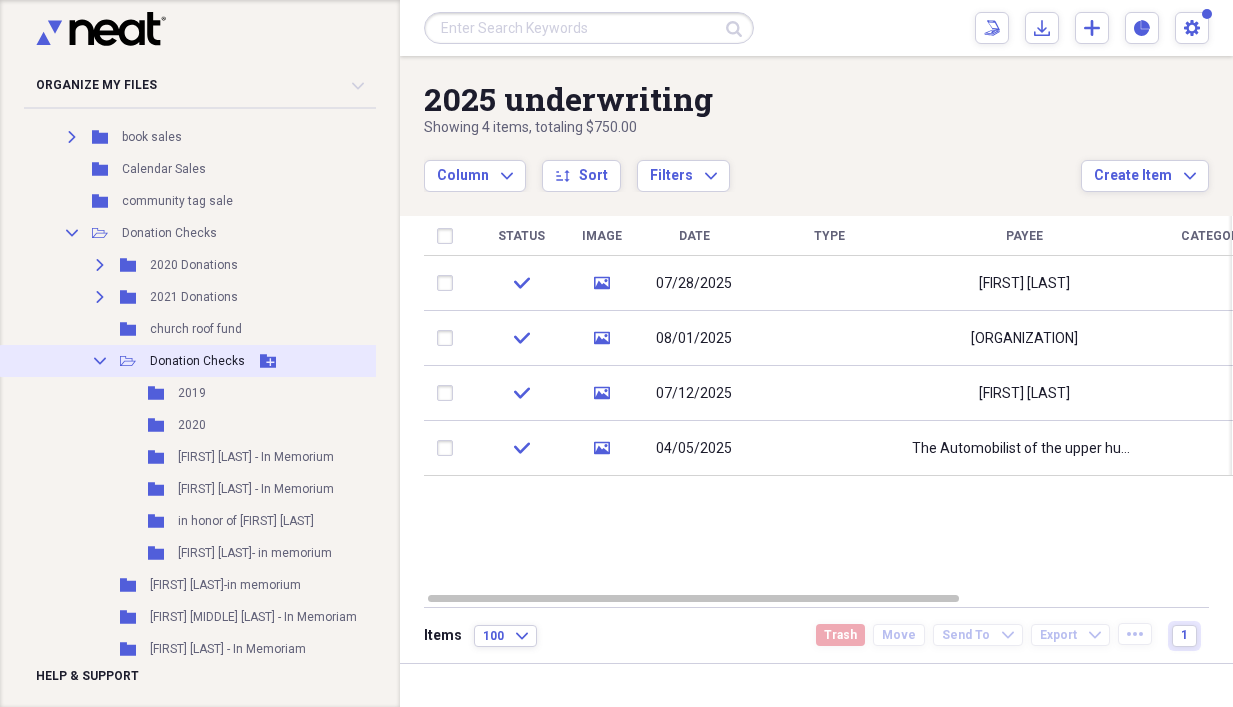 scroll, scrollTop: 1880, scrollLeft: 0, axis: vertical 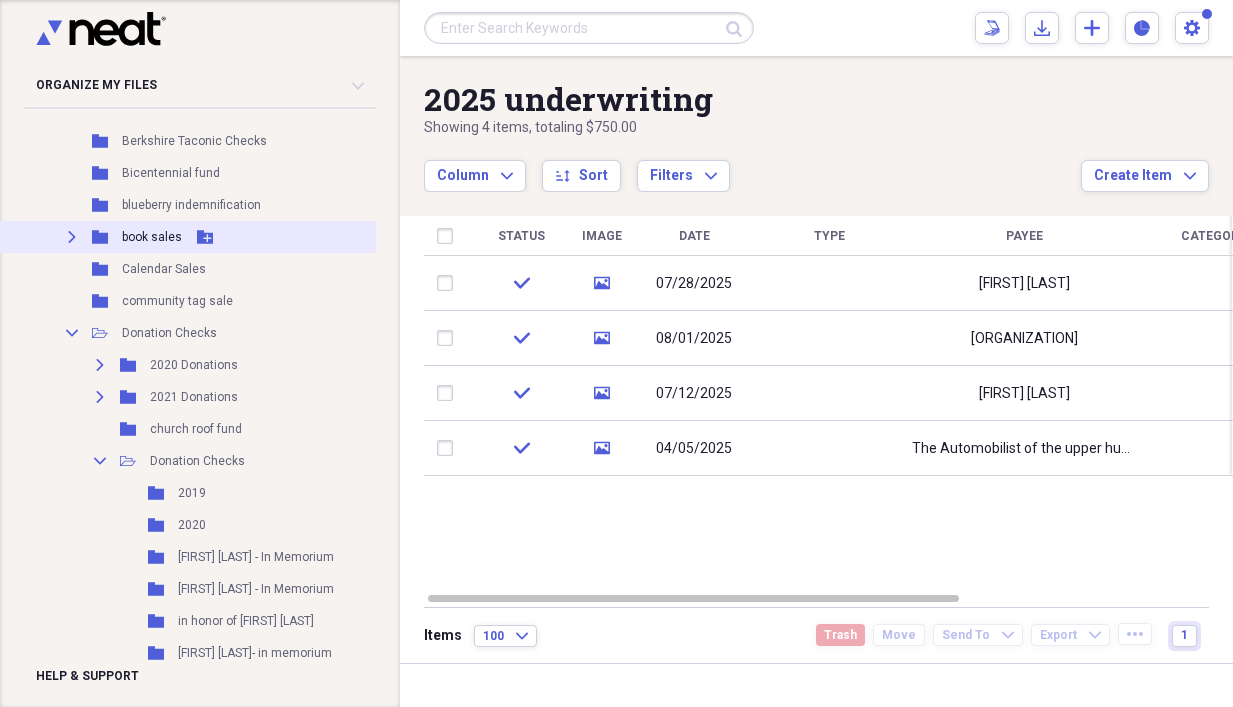 click on "Expand Folder book sales Add Folder" at bounding box center [209, 237] 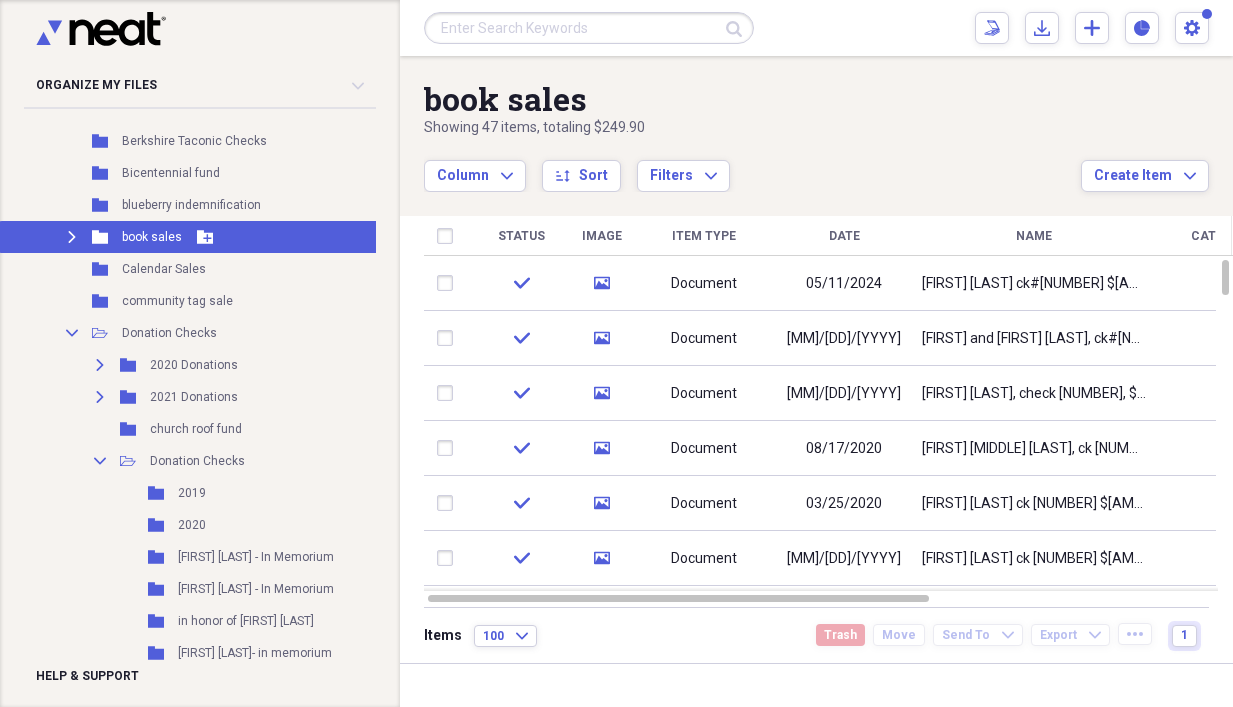 click on "Expand" 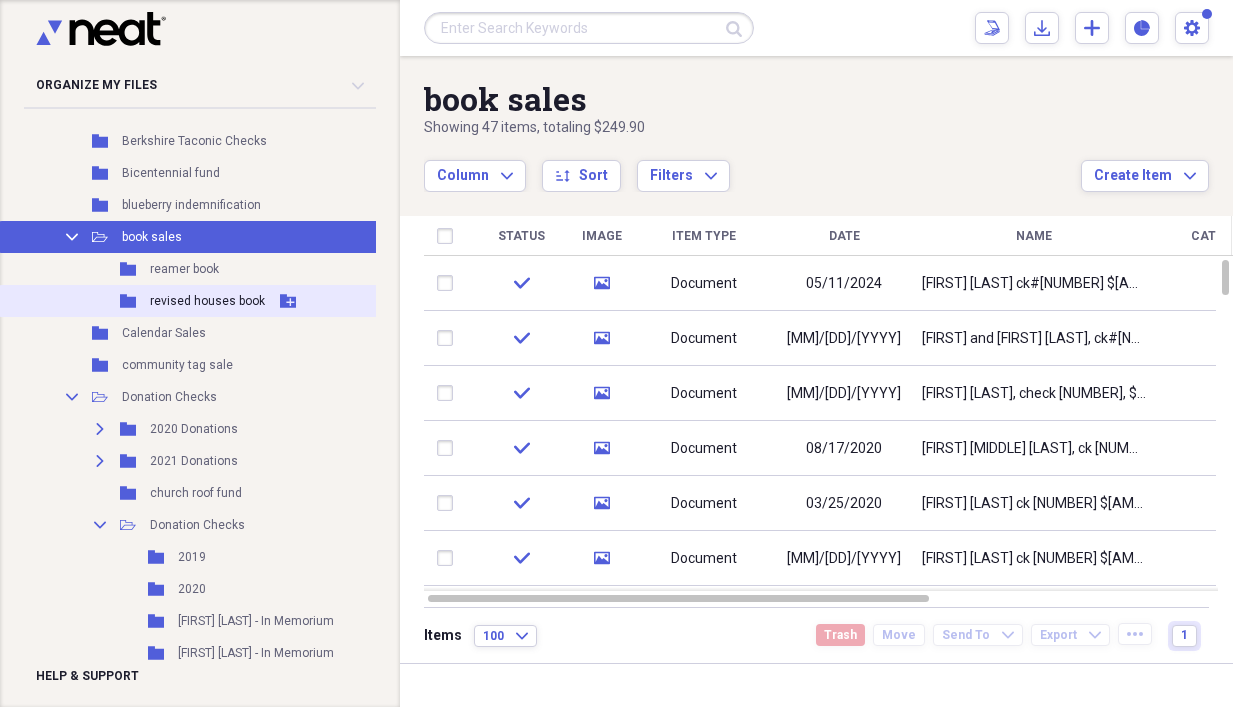click on "revised houses book" at bounding box center [207, 301] 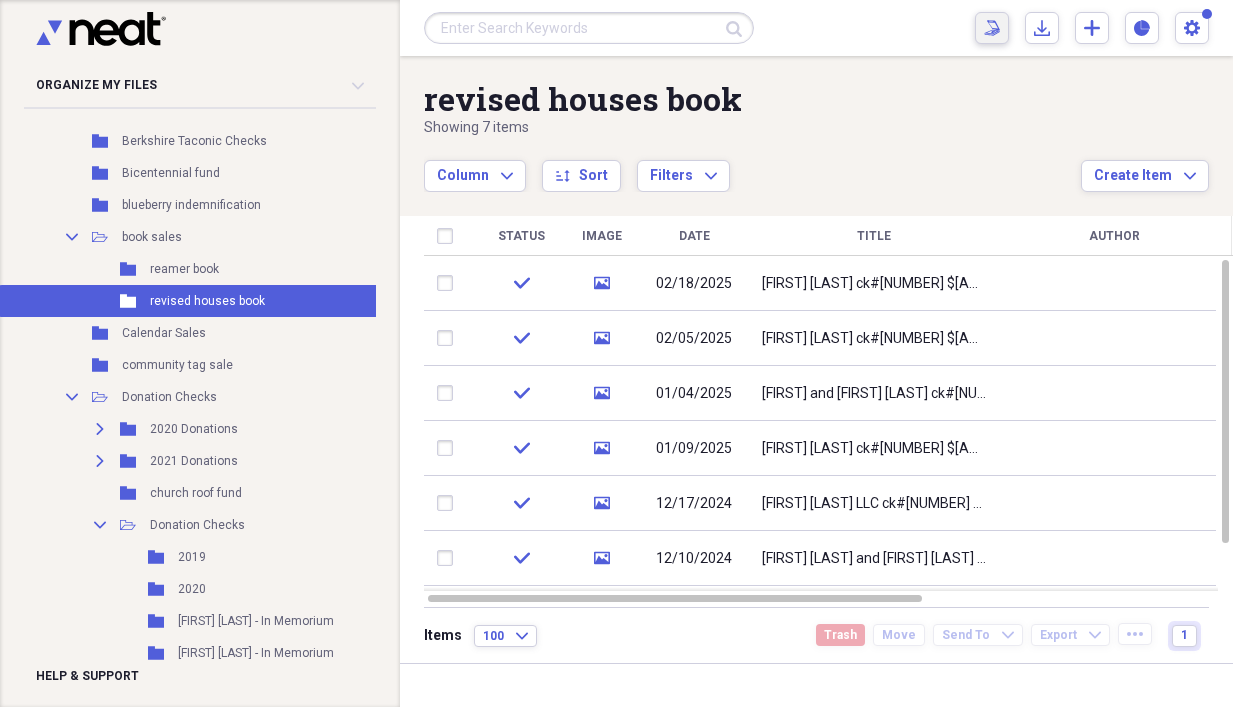 click on "Scan Scan" at bounding box center (992, 28) 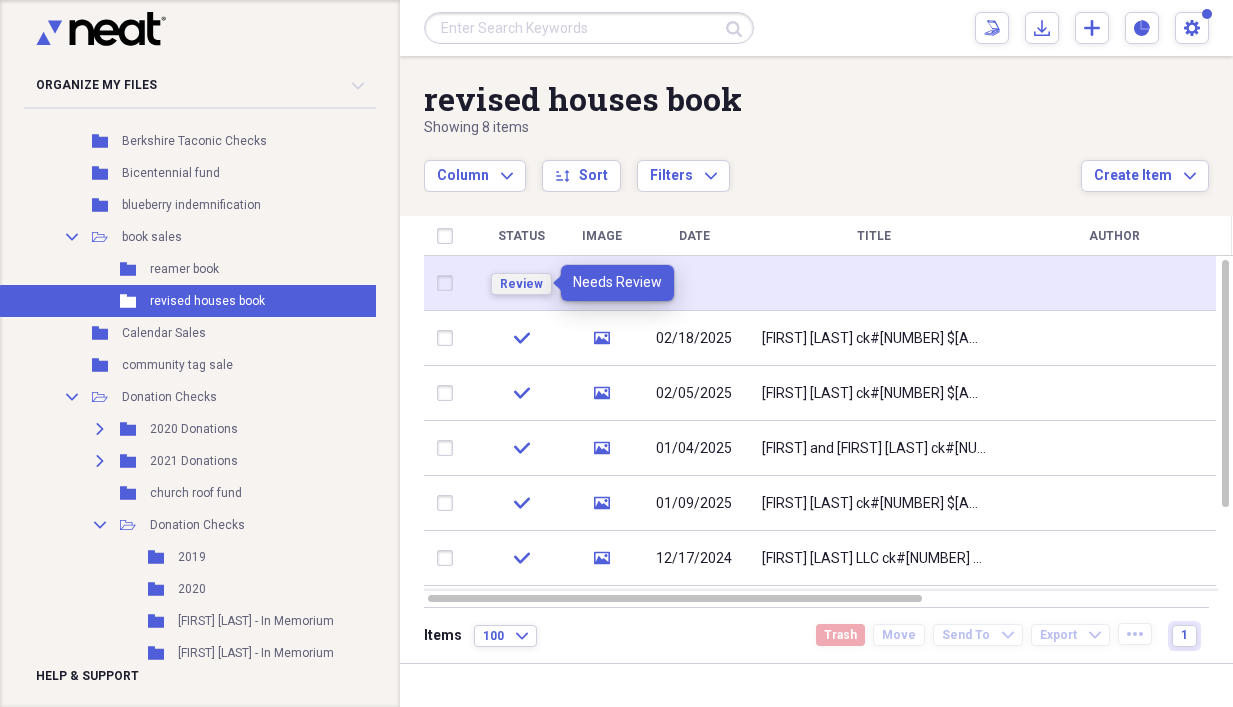 click on "Review" at bounding box center [521, 284] 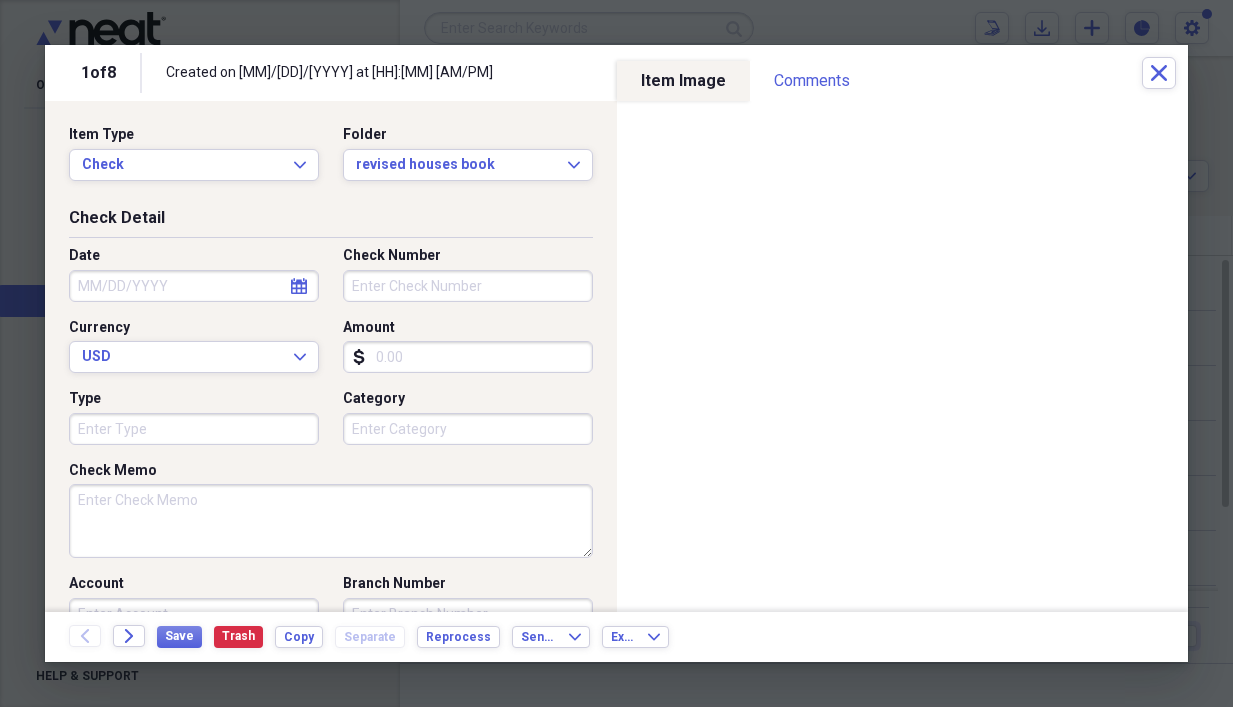 click 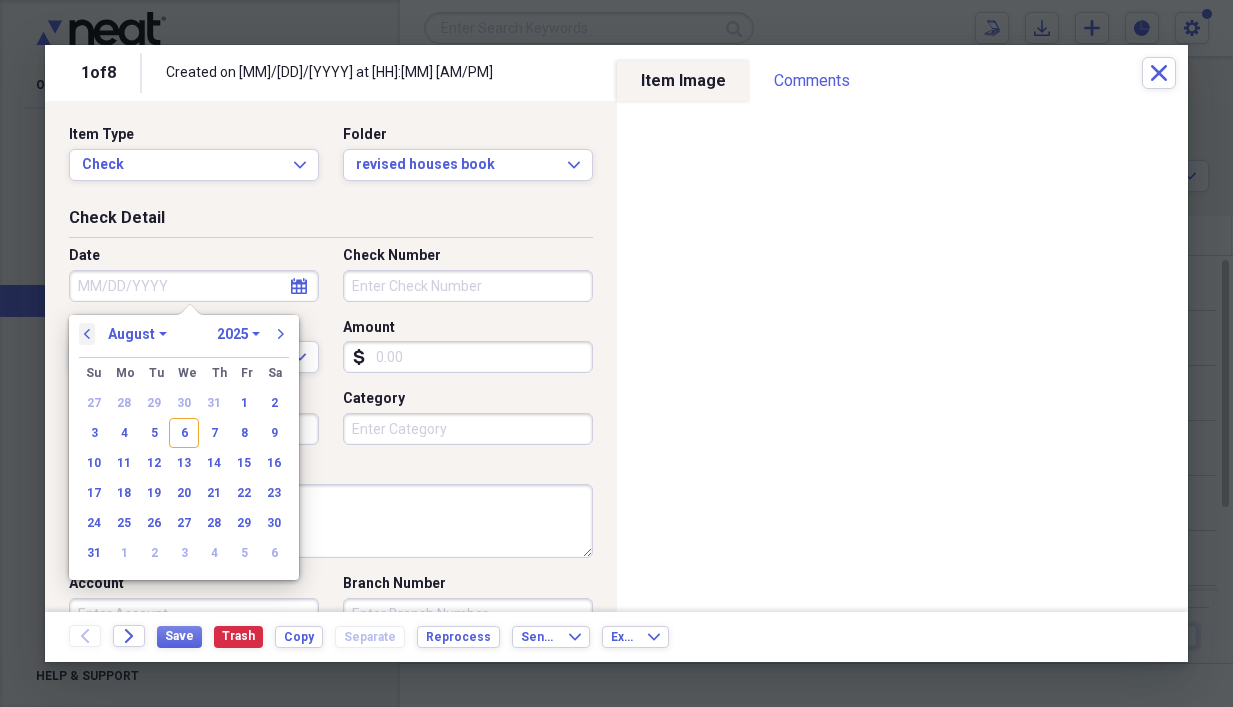 click on "previous" at bounding box center [87, 334] 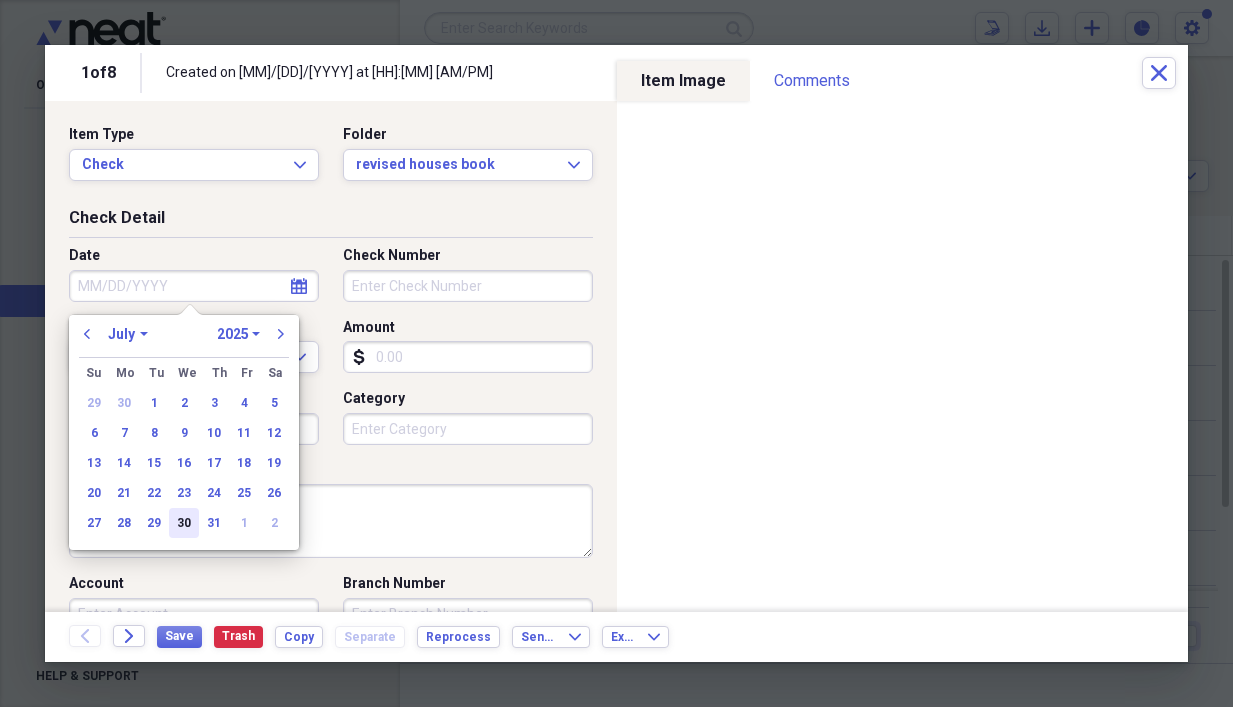 click on "30" at bounding box center (184, 523) 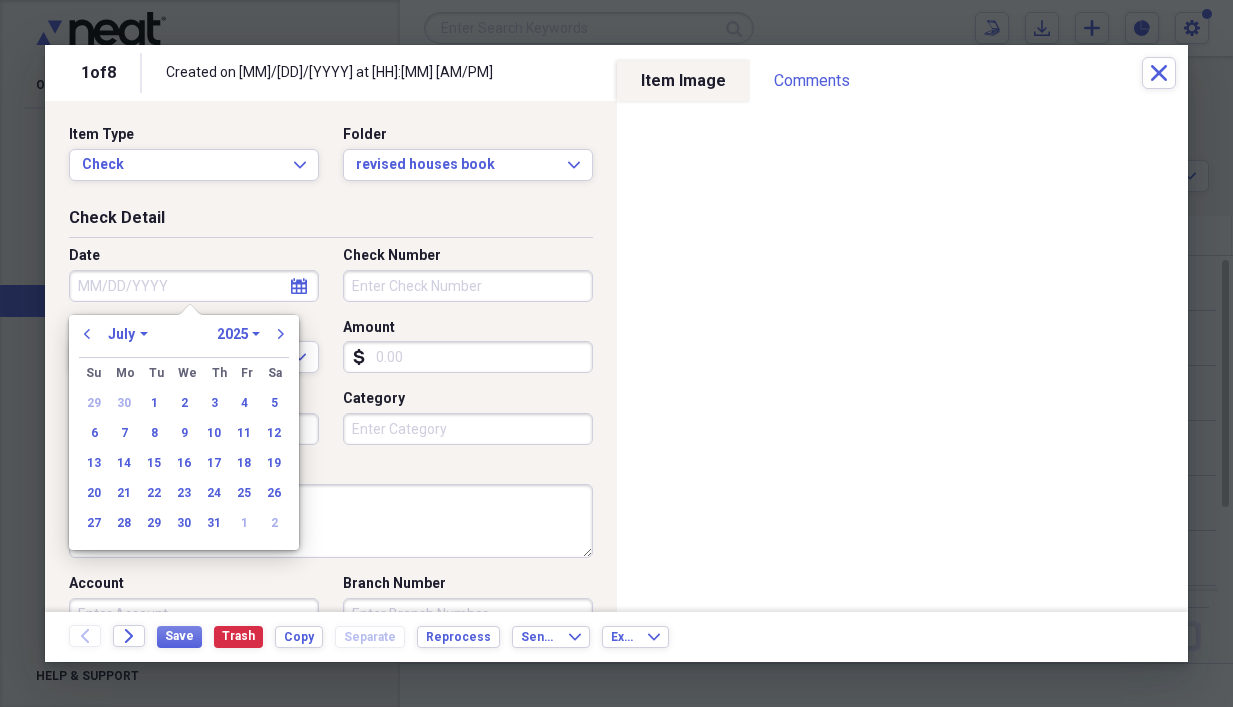 type on "07/30/2025" 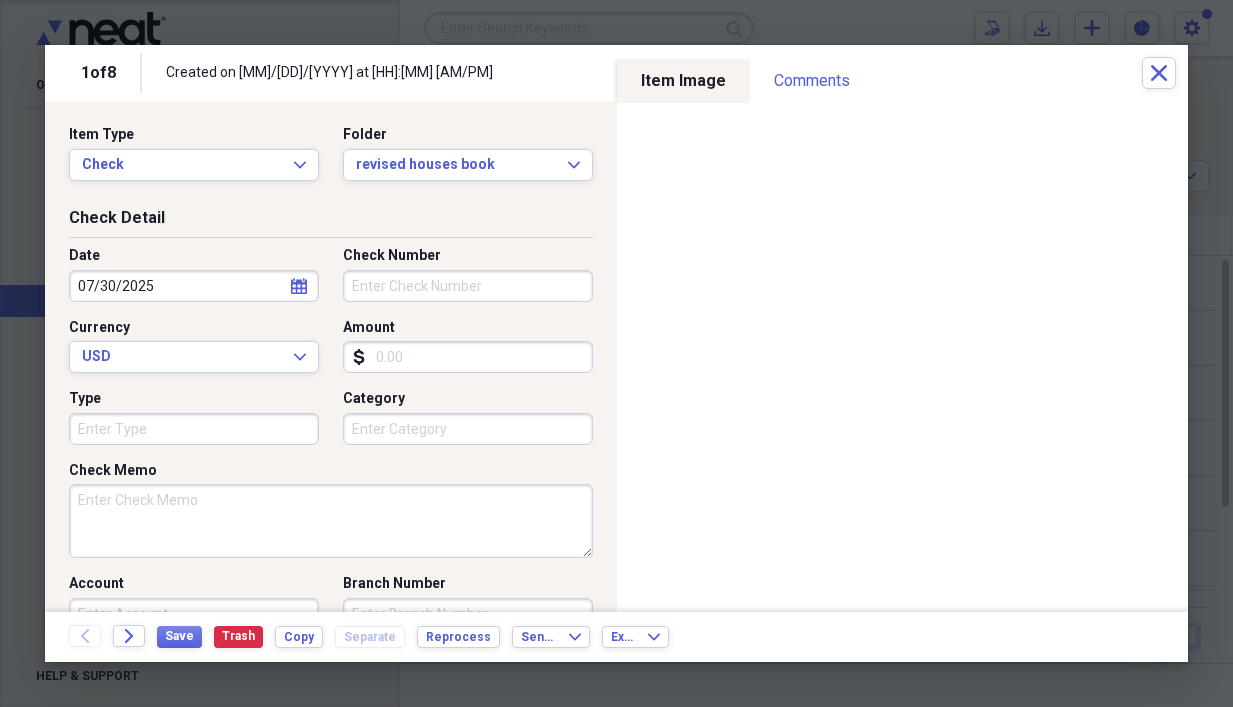 click on "Check Number" at bounding box center [468, 286] 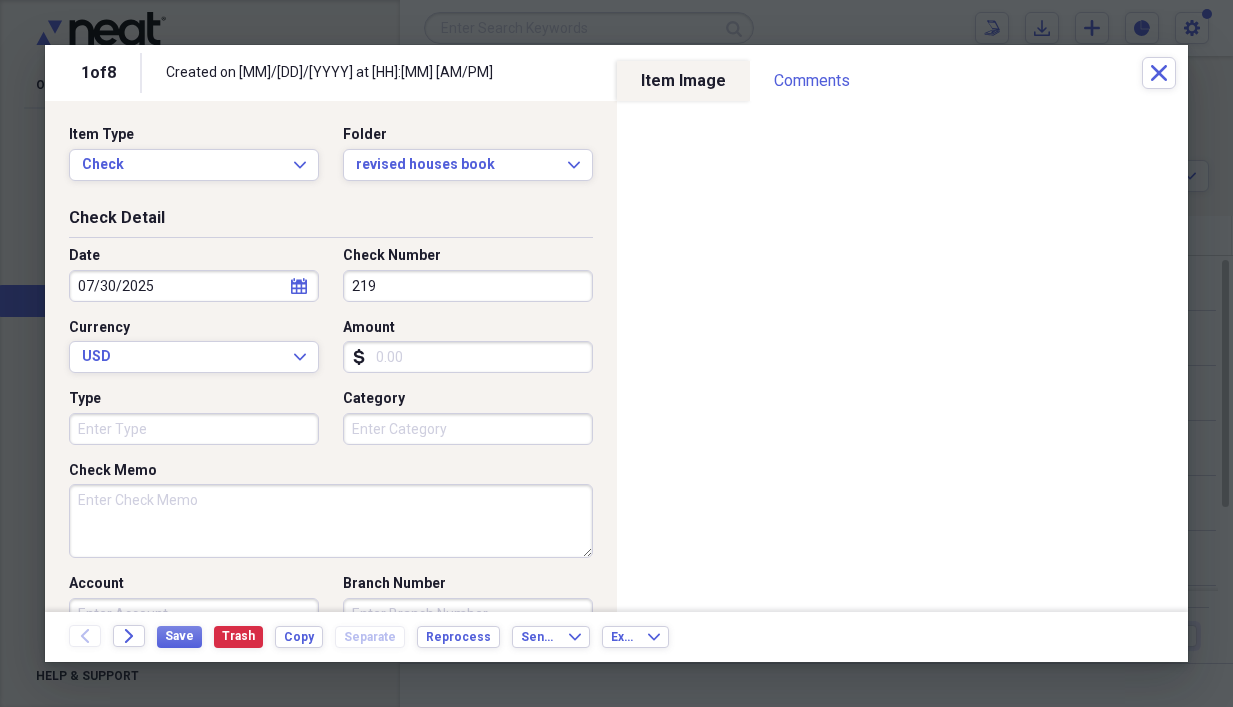 type on "219" 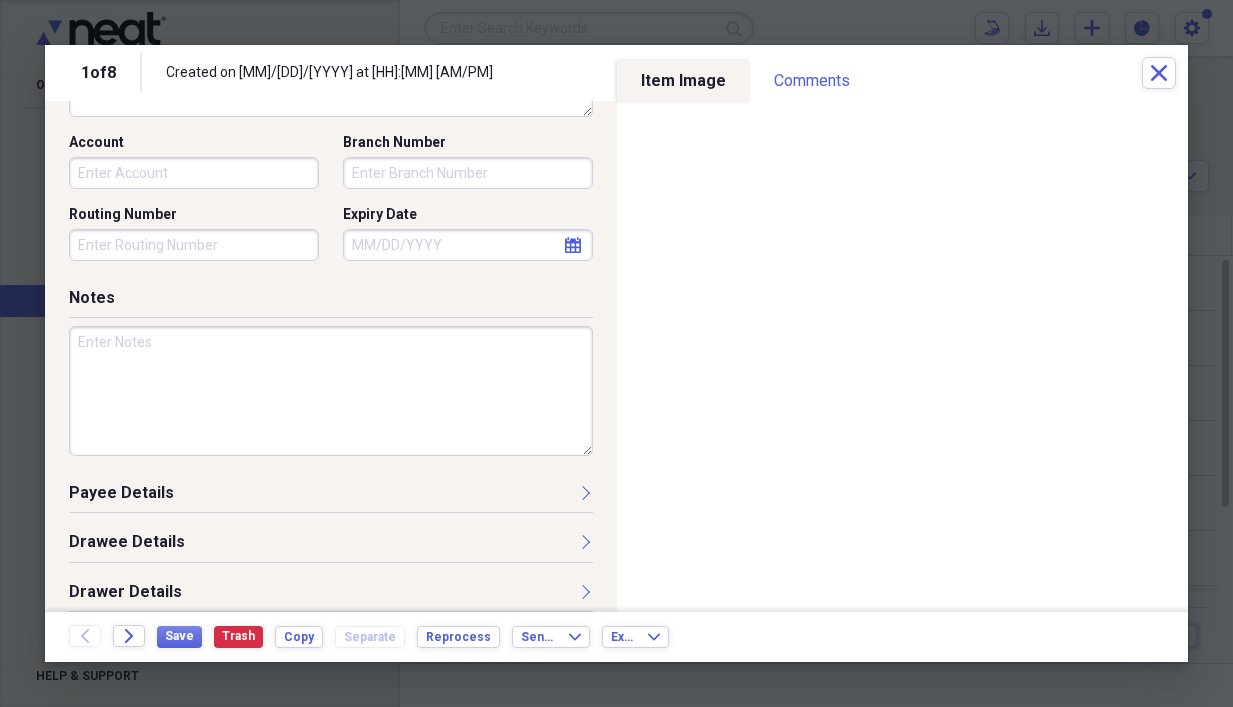 scroll, scrollTop: 453, scrollLeft: 0, axis: vertical 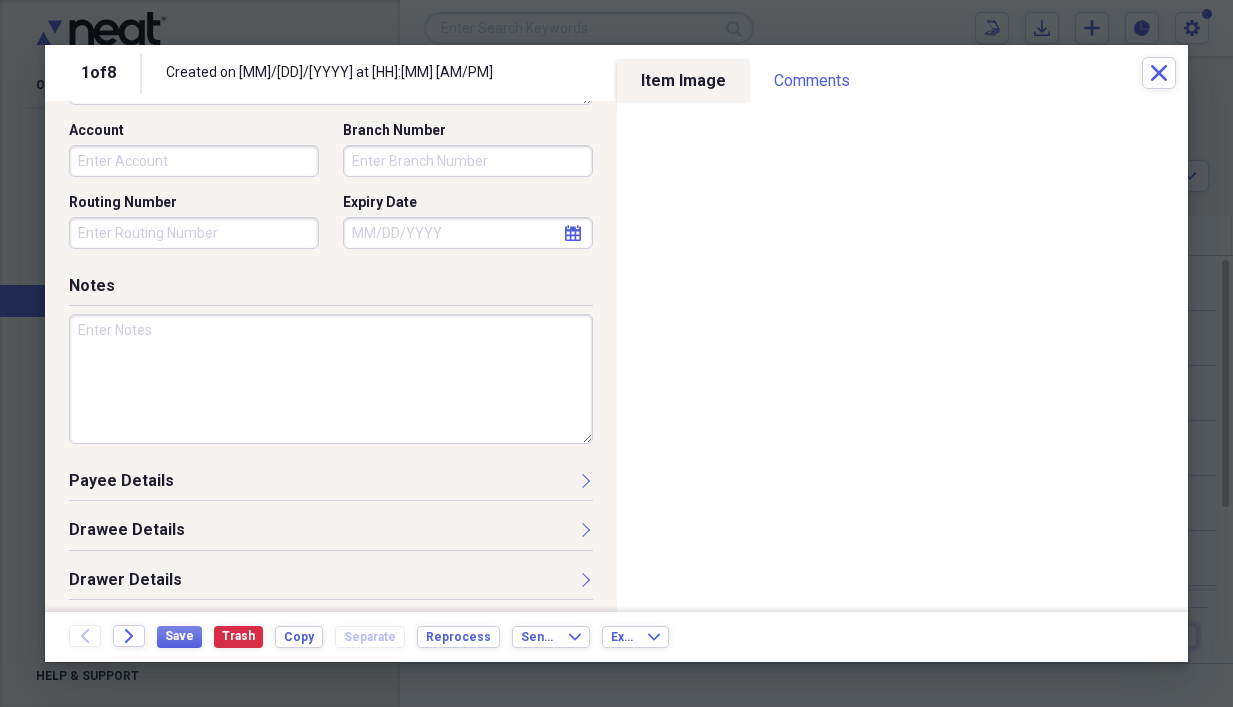 type on "35.00" 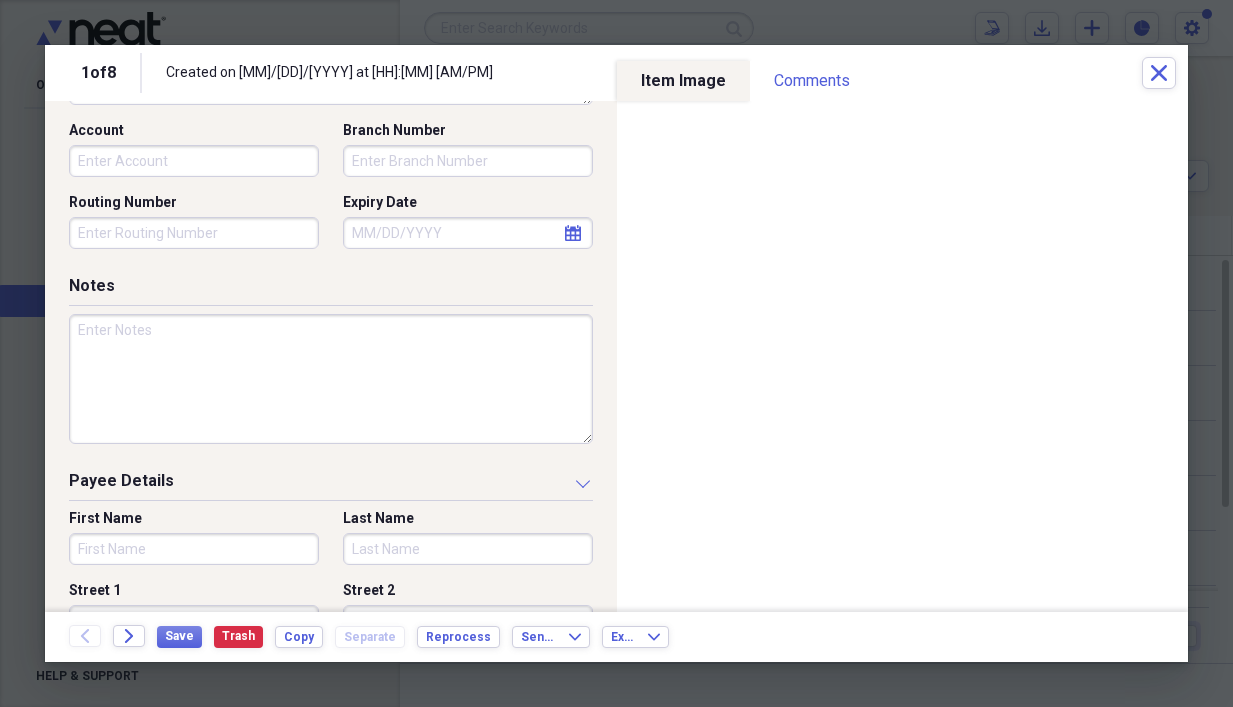 click on "First Name" at bounding box center [194, 549] 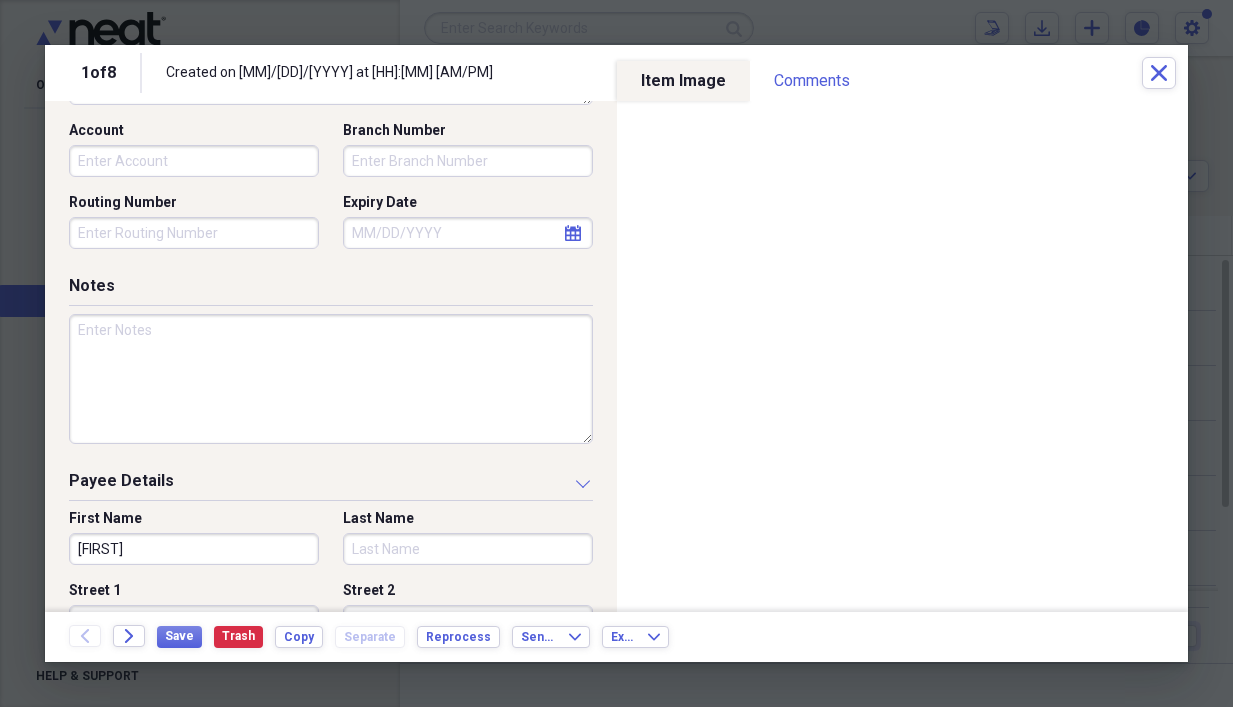type on "[FIRST]" 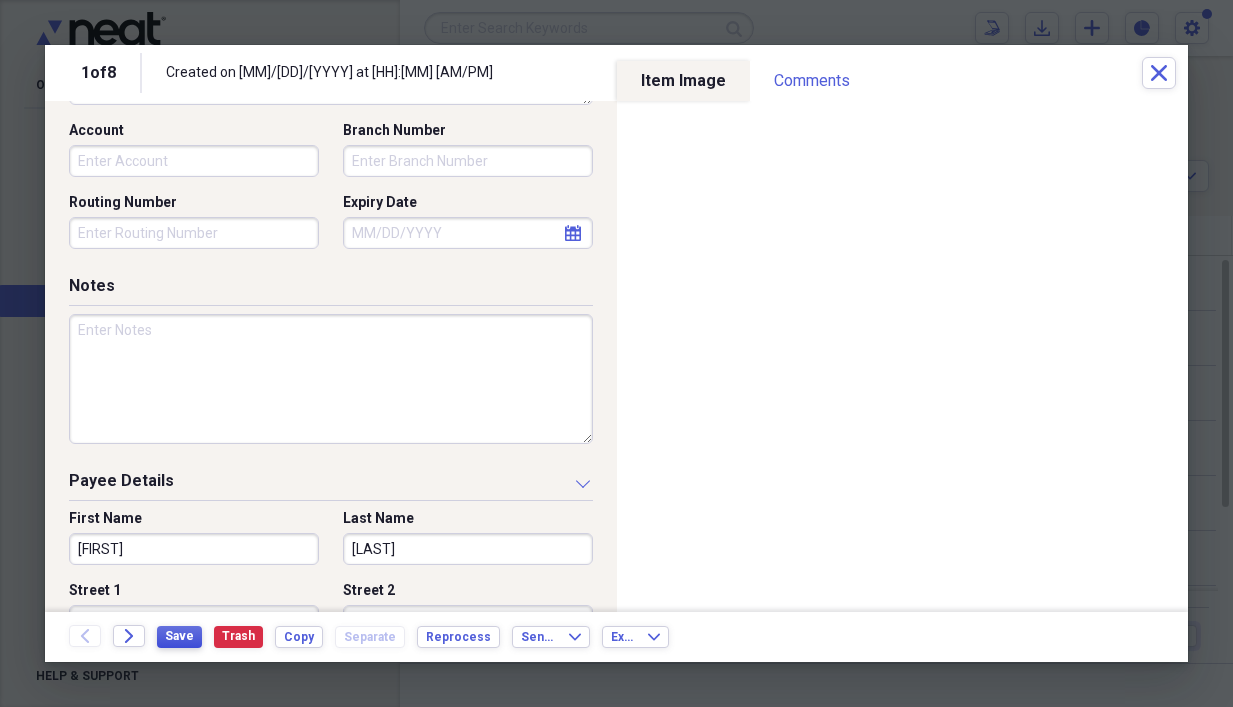 type on "[LAST]" 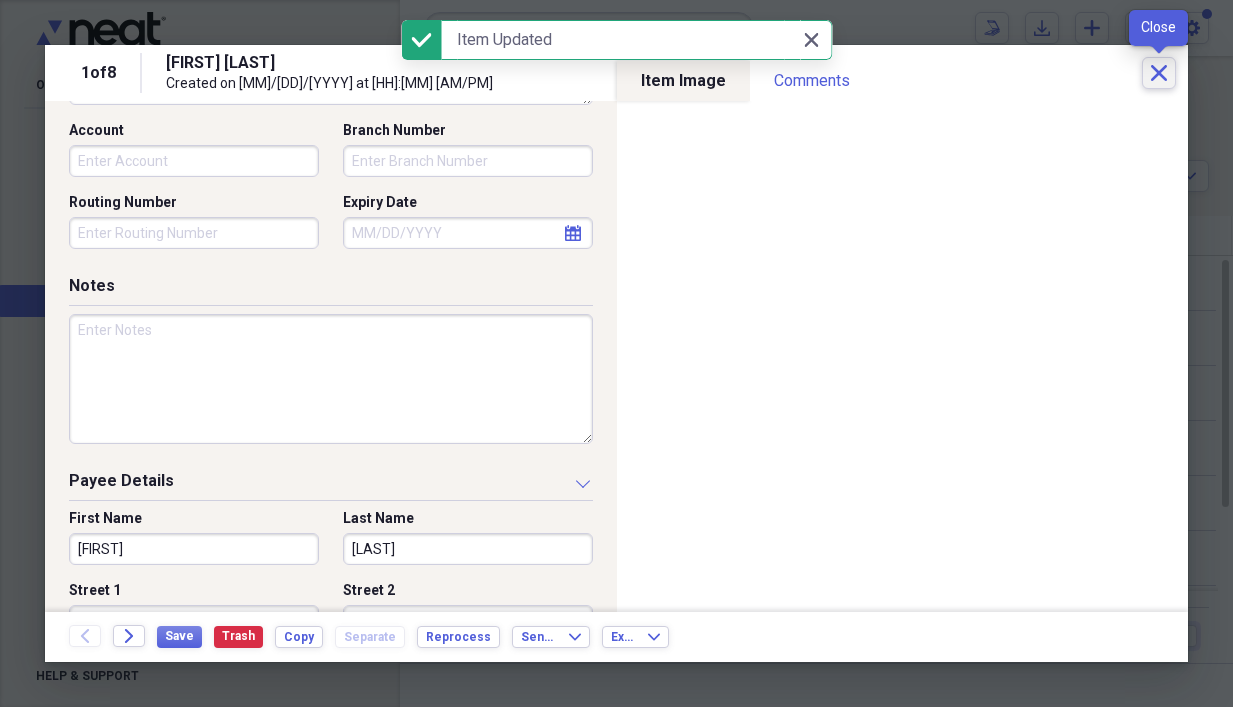 click on "Close" 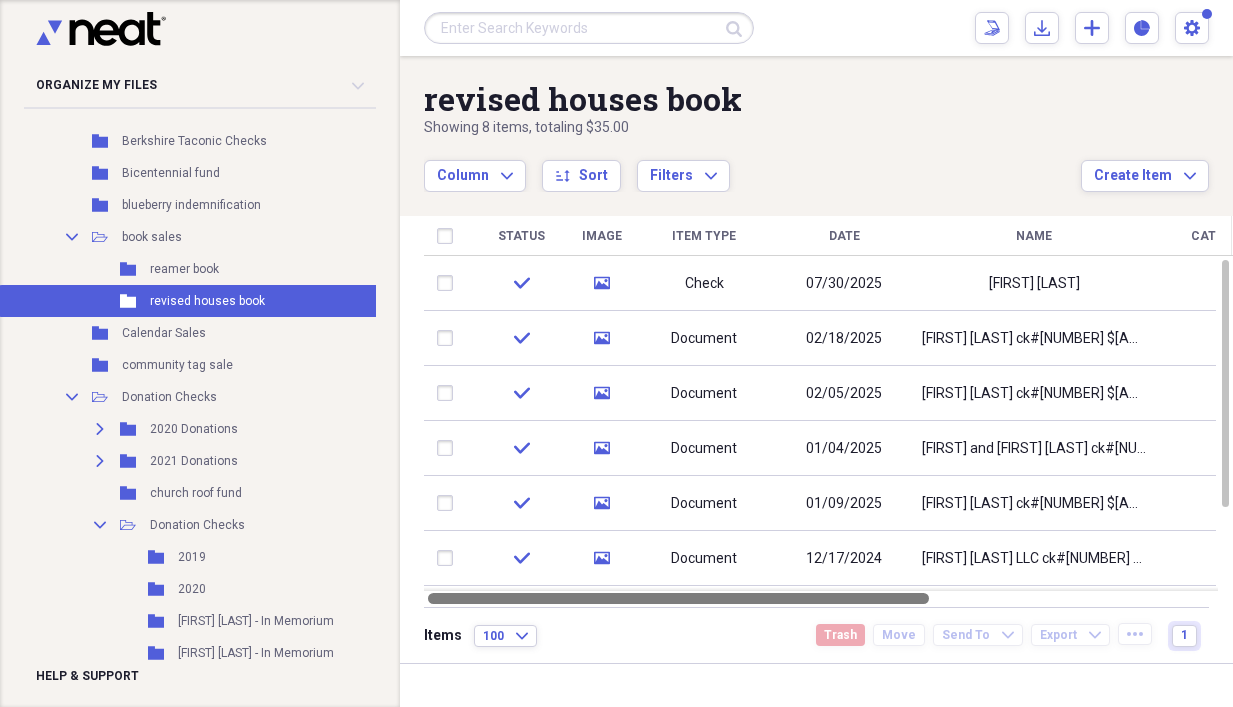 drag, startPoint x: 731, startPoint y: 598, endPoint x: 535, endPoint y: 621, distance: 197.34488 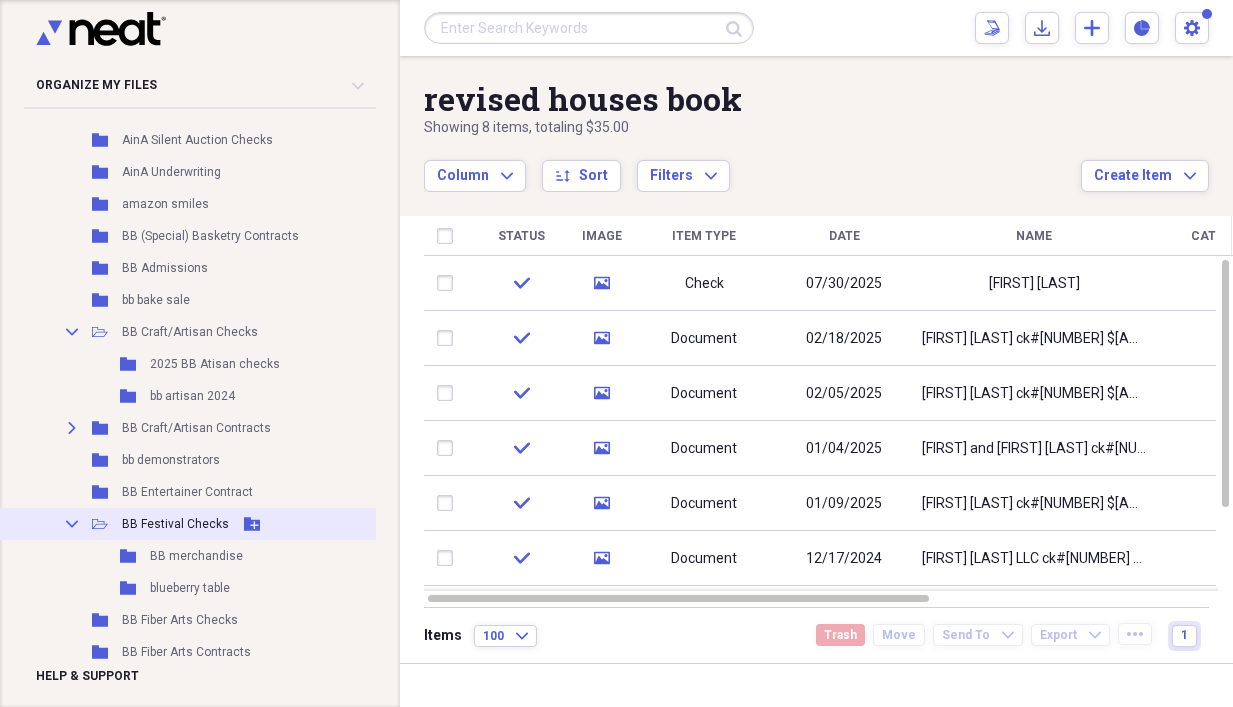 scroll, scrollTop: 744, scrollLeft: 0, axis: vertical 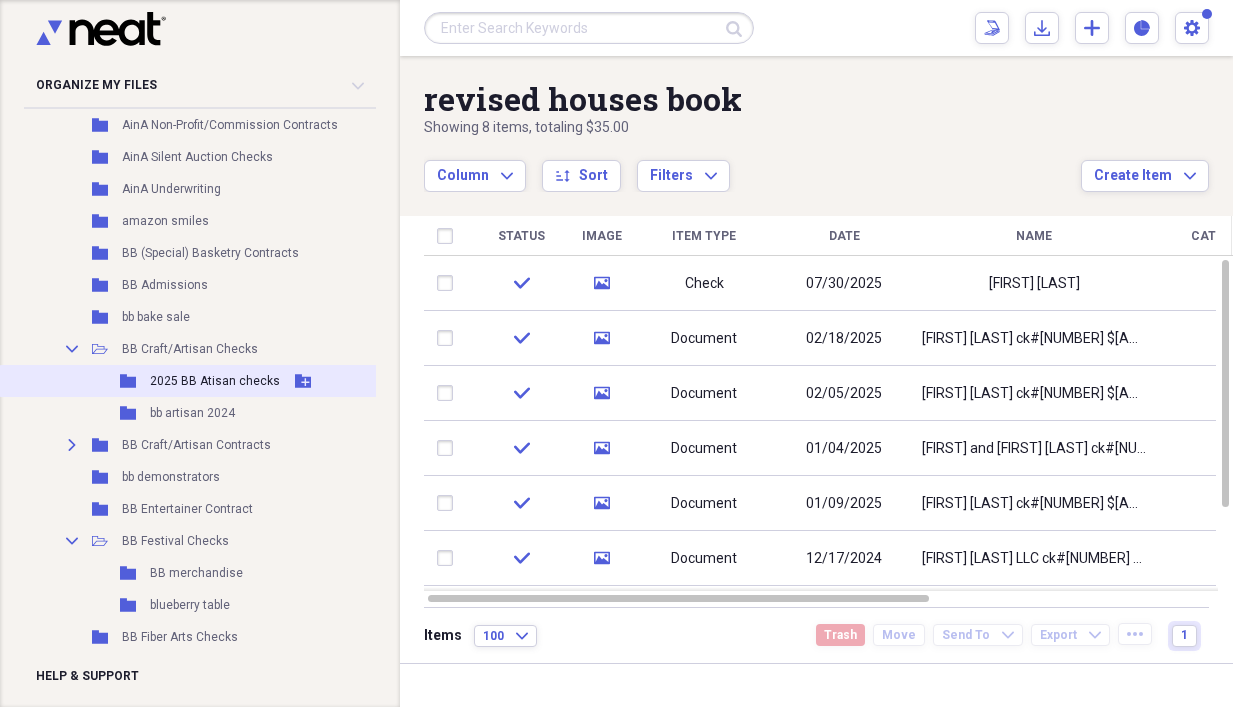click on "2025 BB Atisan checks" at bounding box center (215, 381) 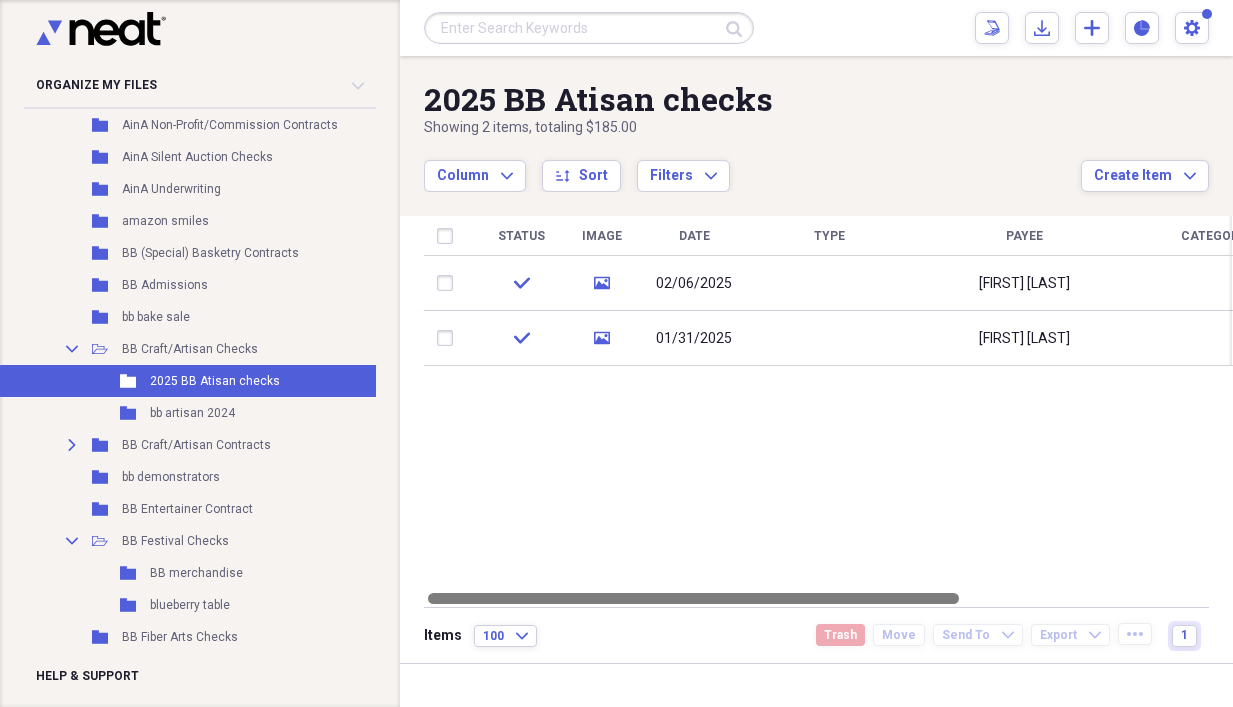 drag, startPoint x: 794, startPoint y: 596, endPoint x: 690, endPoint y: 595, distance: 104.00481 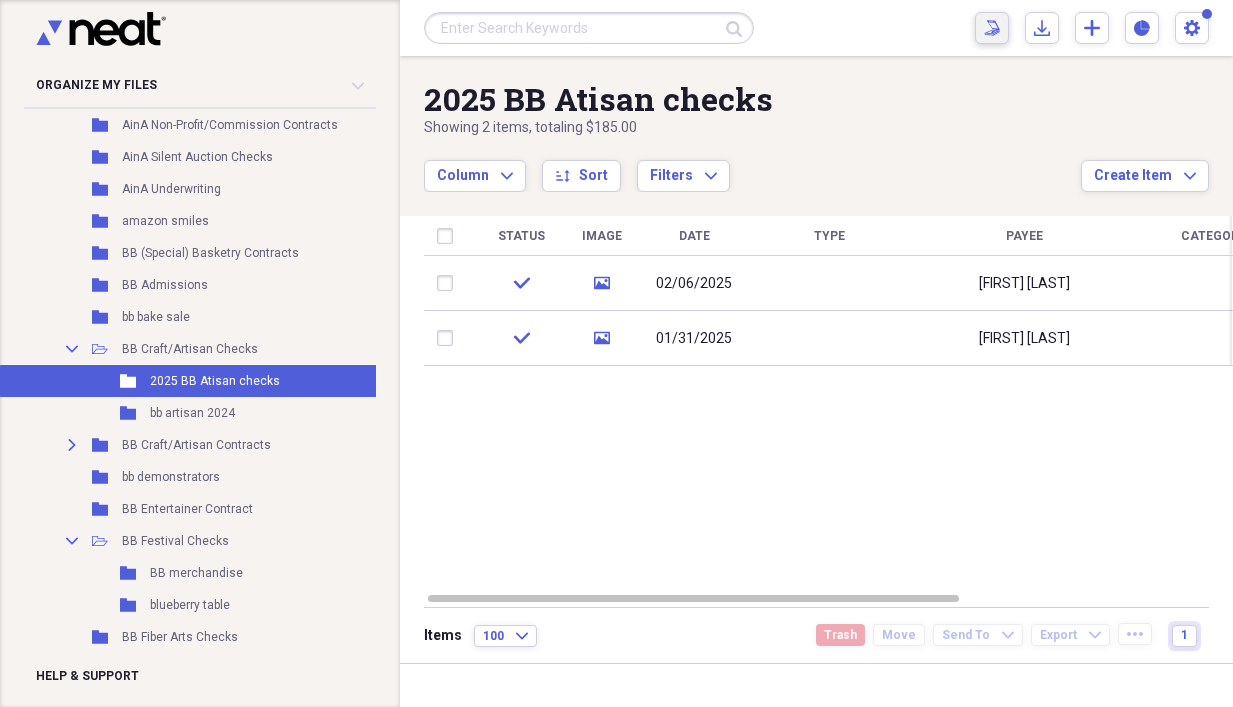 click on "Scan" 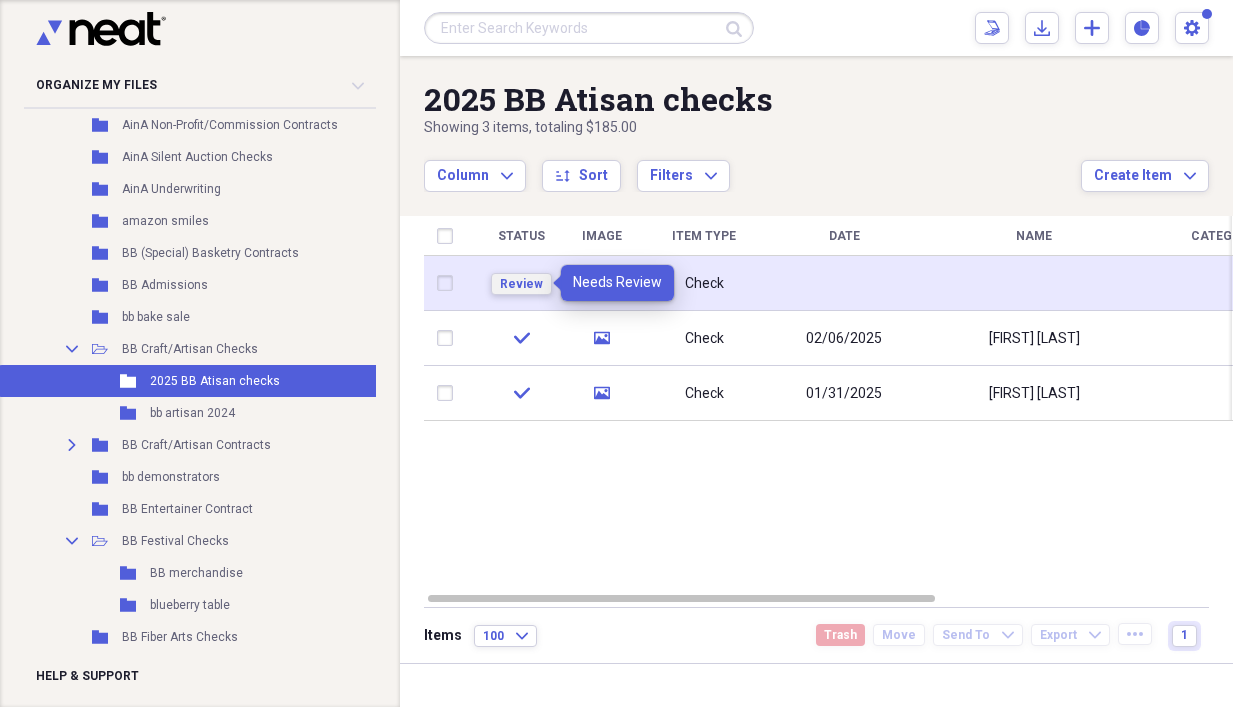 click on "Review" at bounding box center (521, 284) 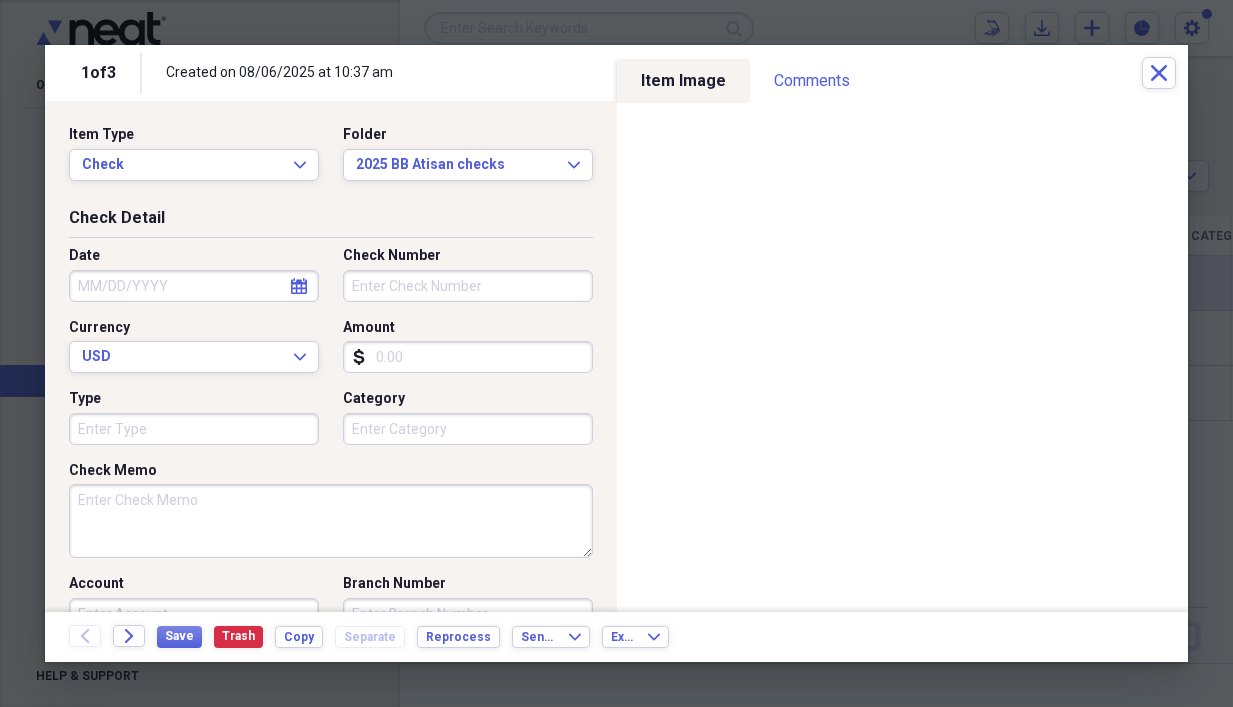 click 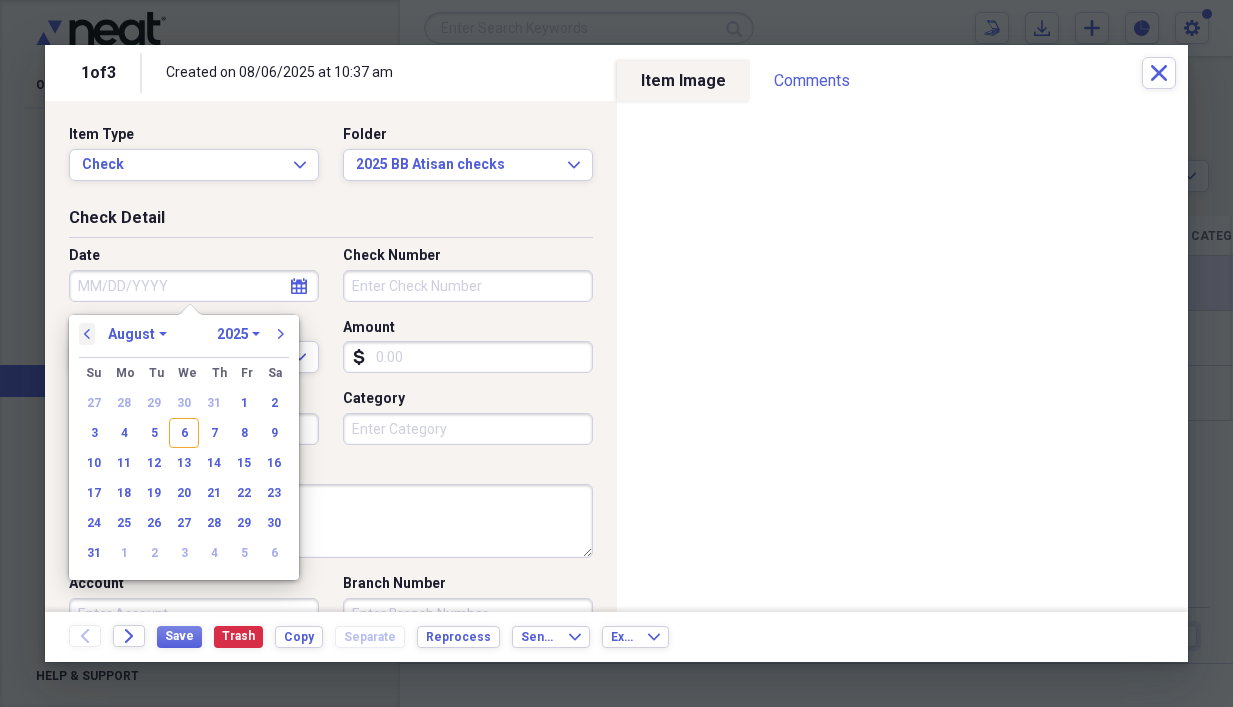 click on "previous" at bounding box center (87, 334) 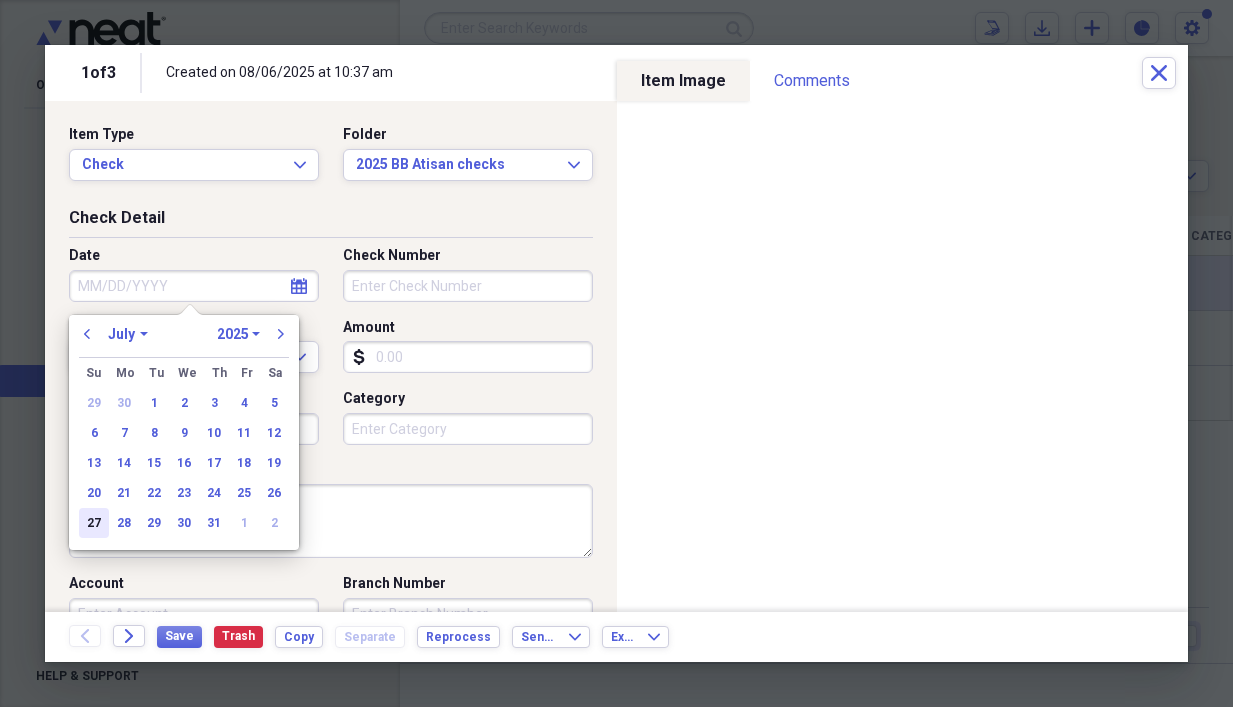 click on "27" at bounding box center [94, 523] 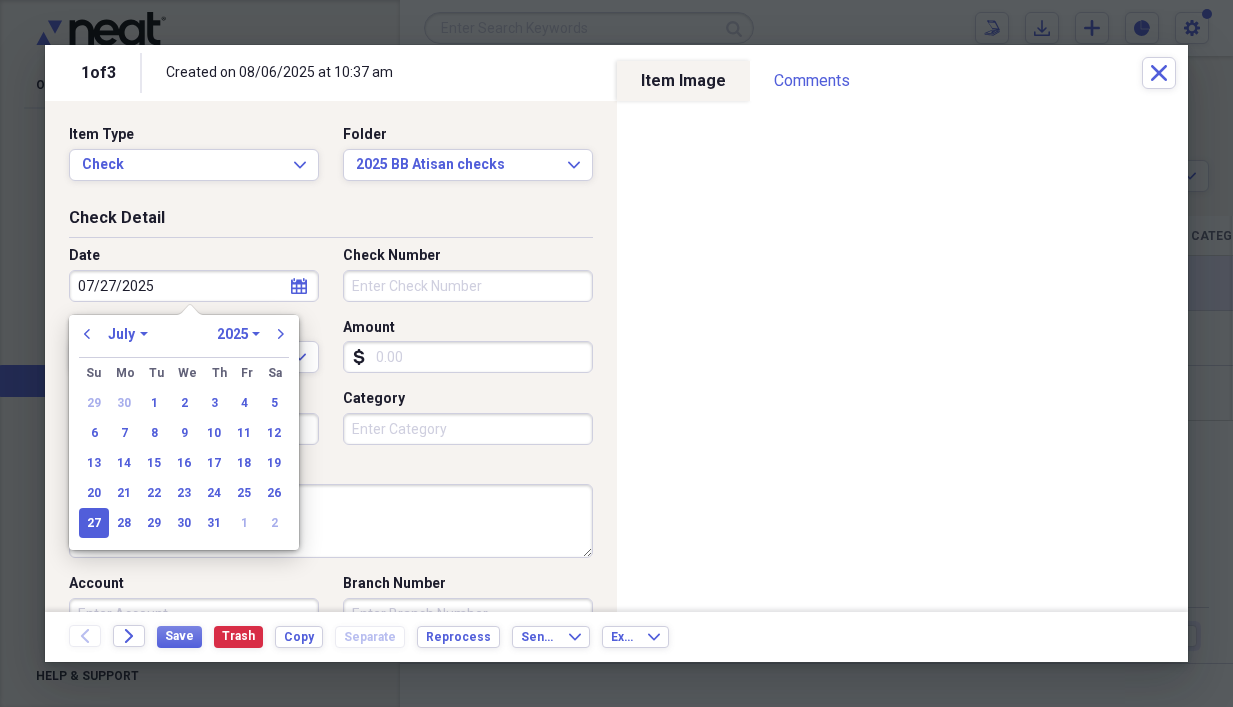 type on "07/27/2025" 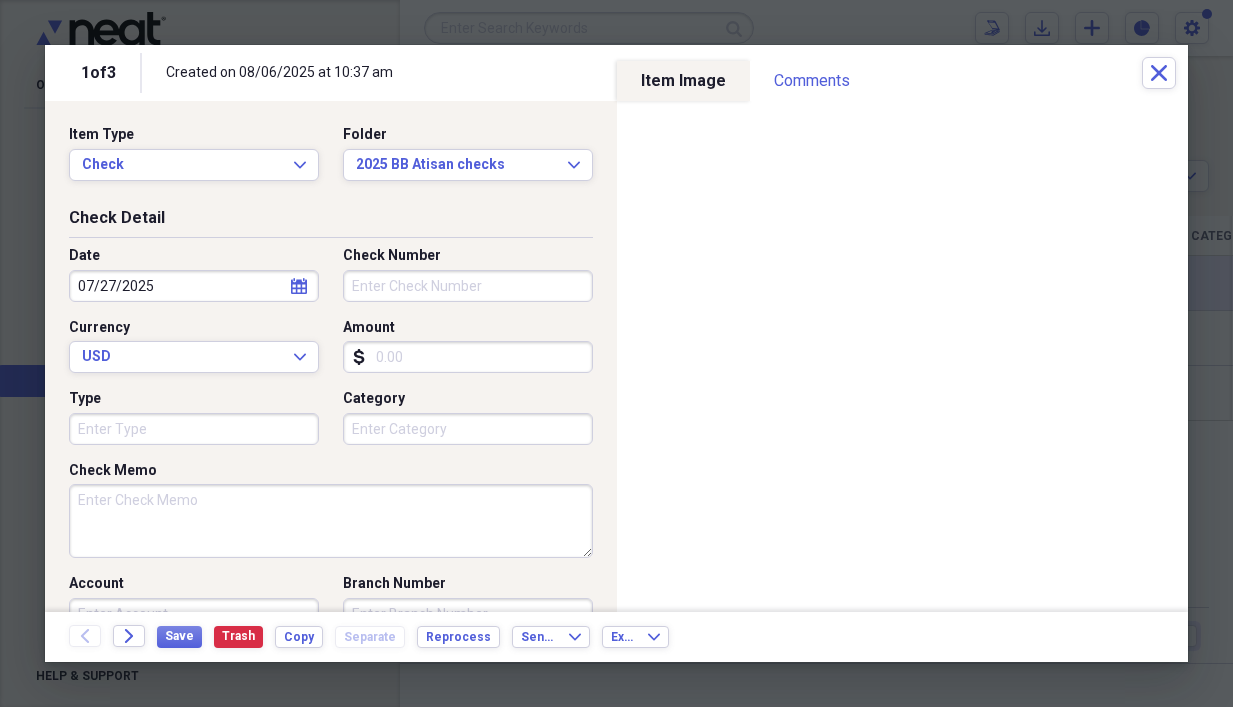 click on "Check Number" at bounding box center [468, 286] 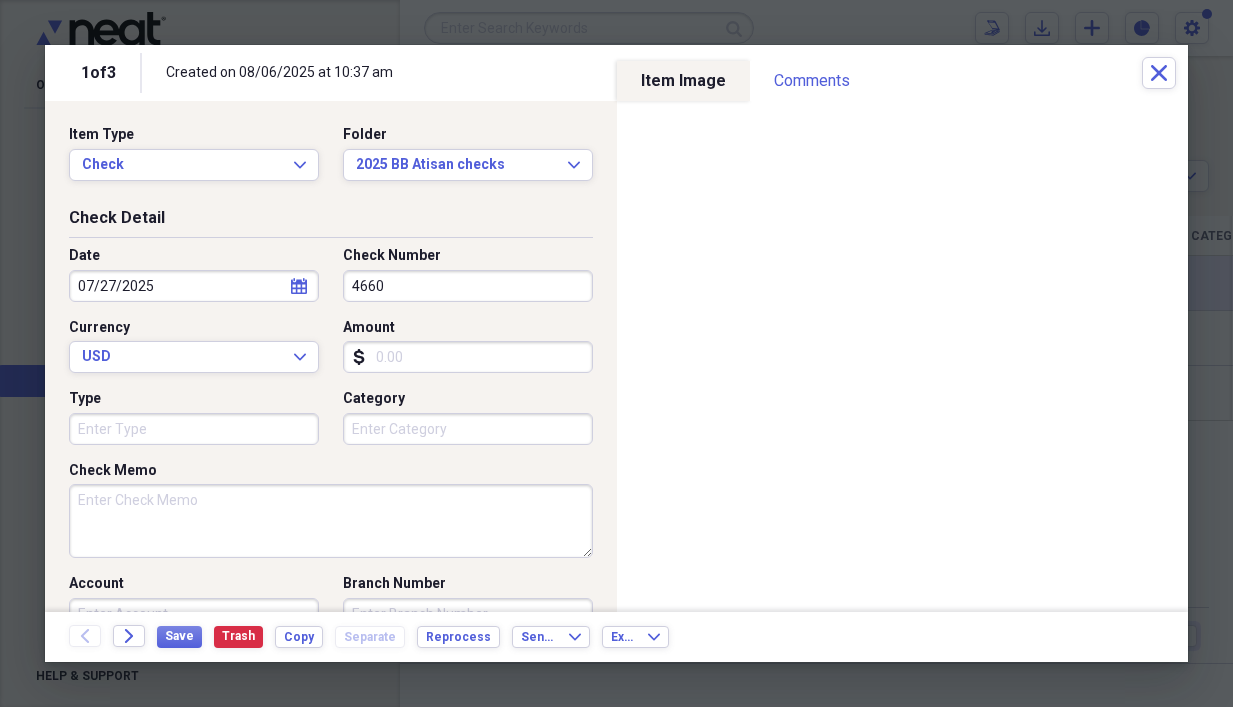 type on "4660" 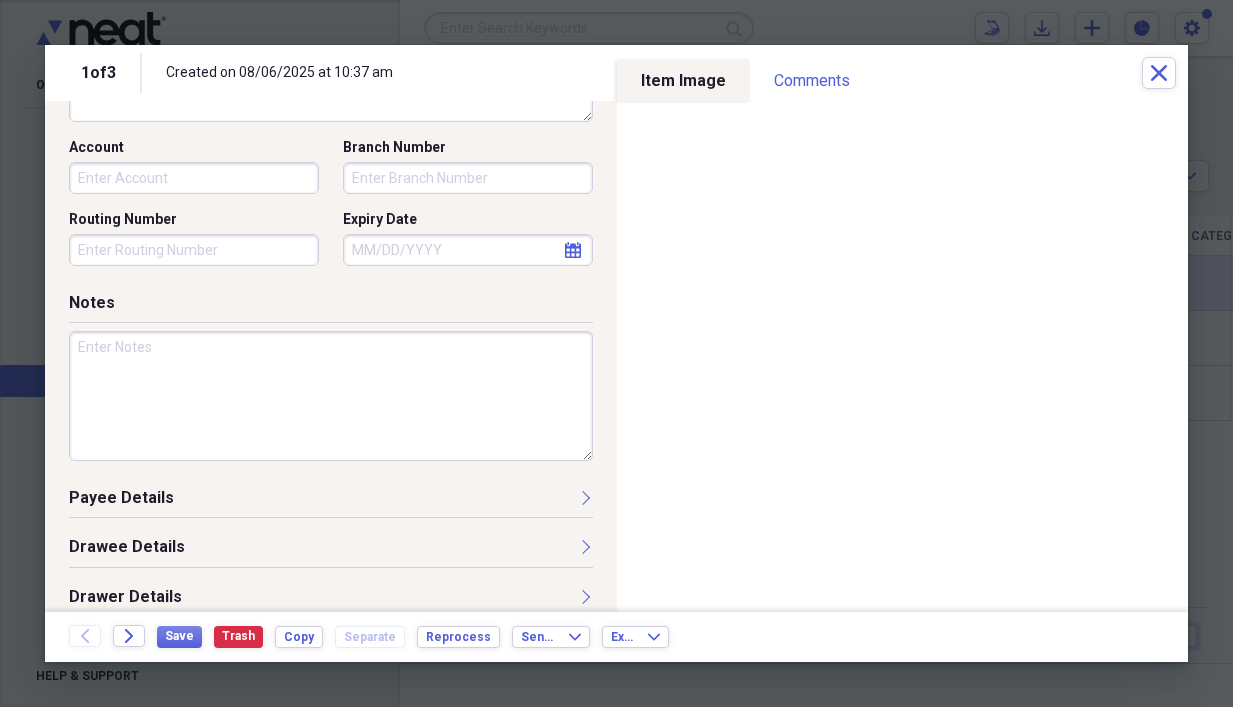 scroll, scrollTop: 453, scrollLeft: 0, axis: vertical 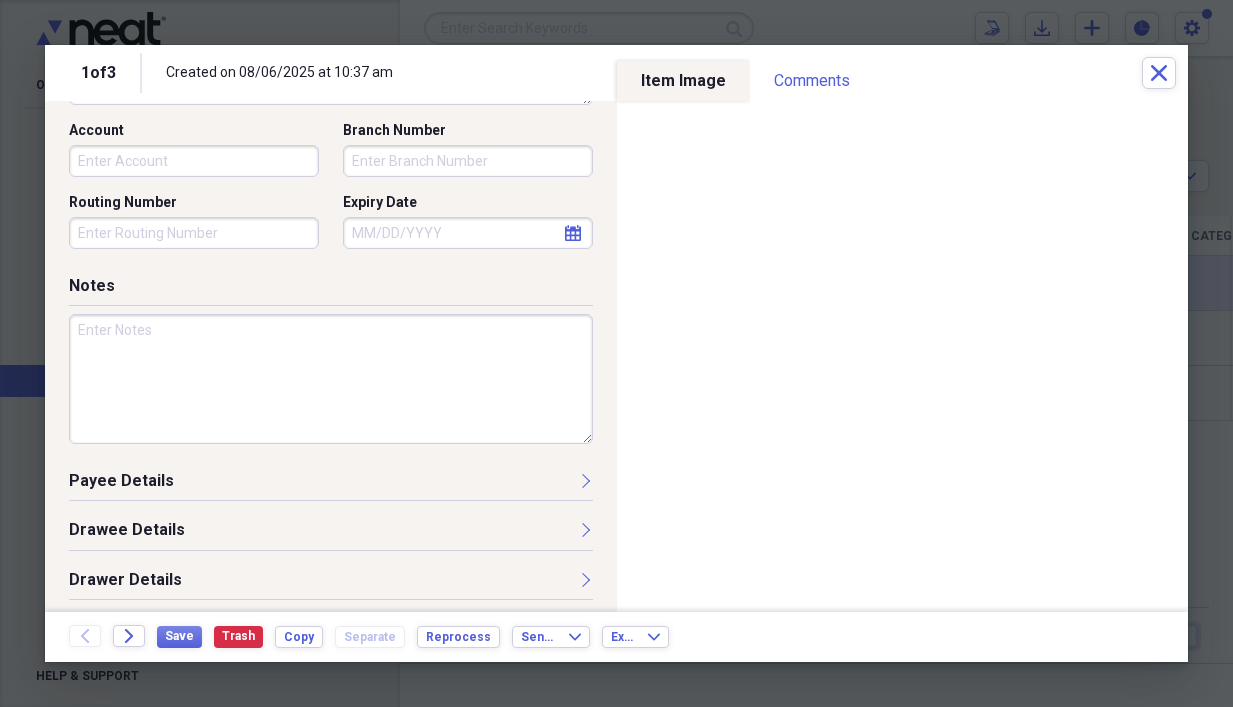 type on "125.00" 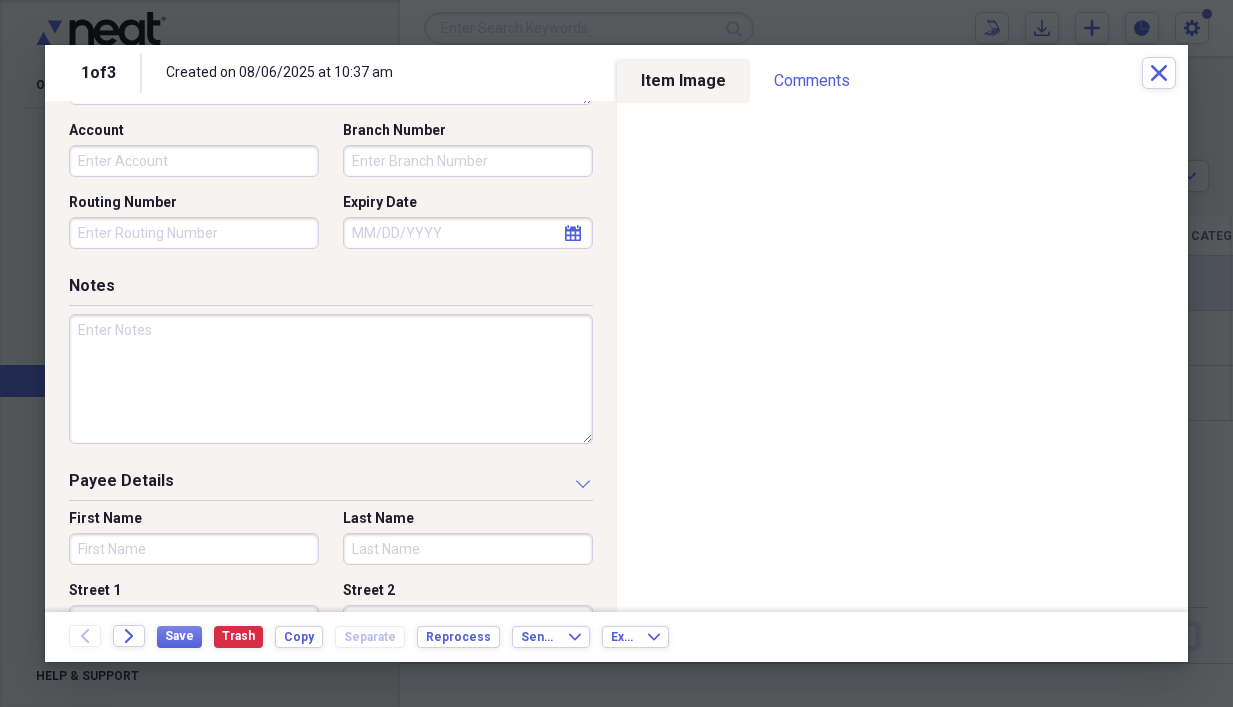 click on "First Name" at bounding box center (194, 549) 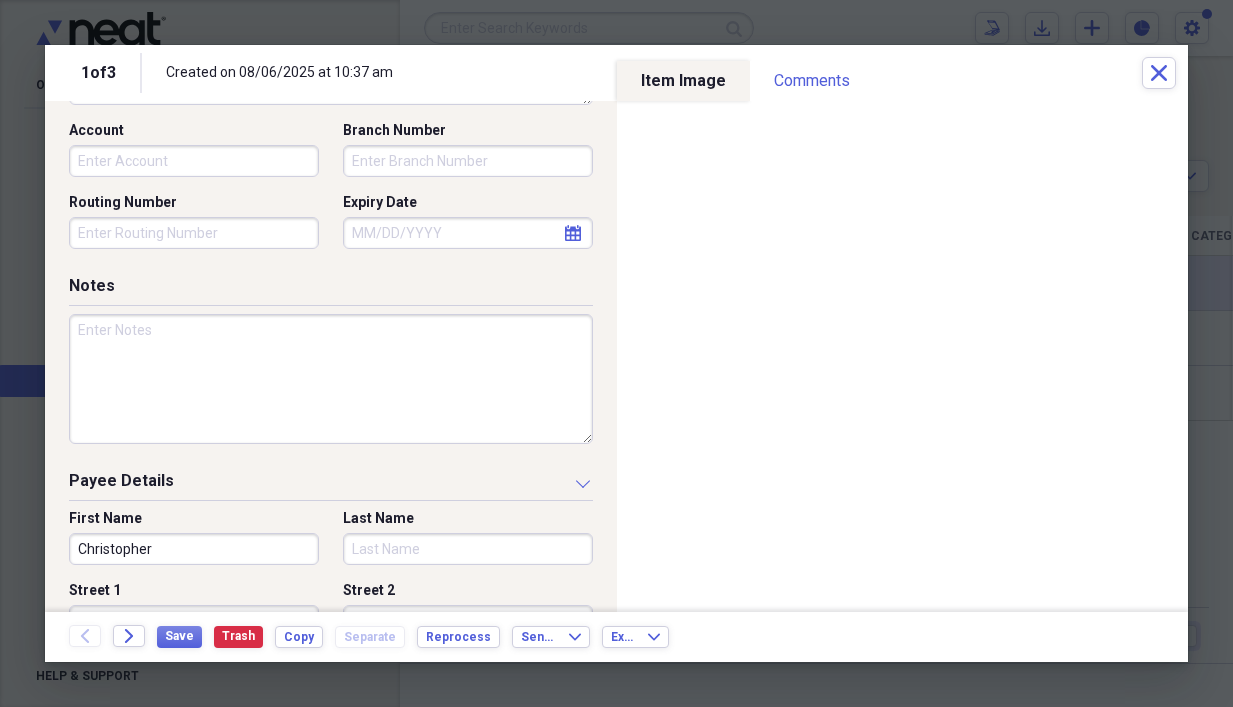 type on "Christopher" 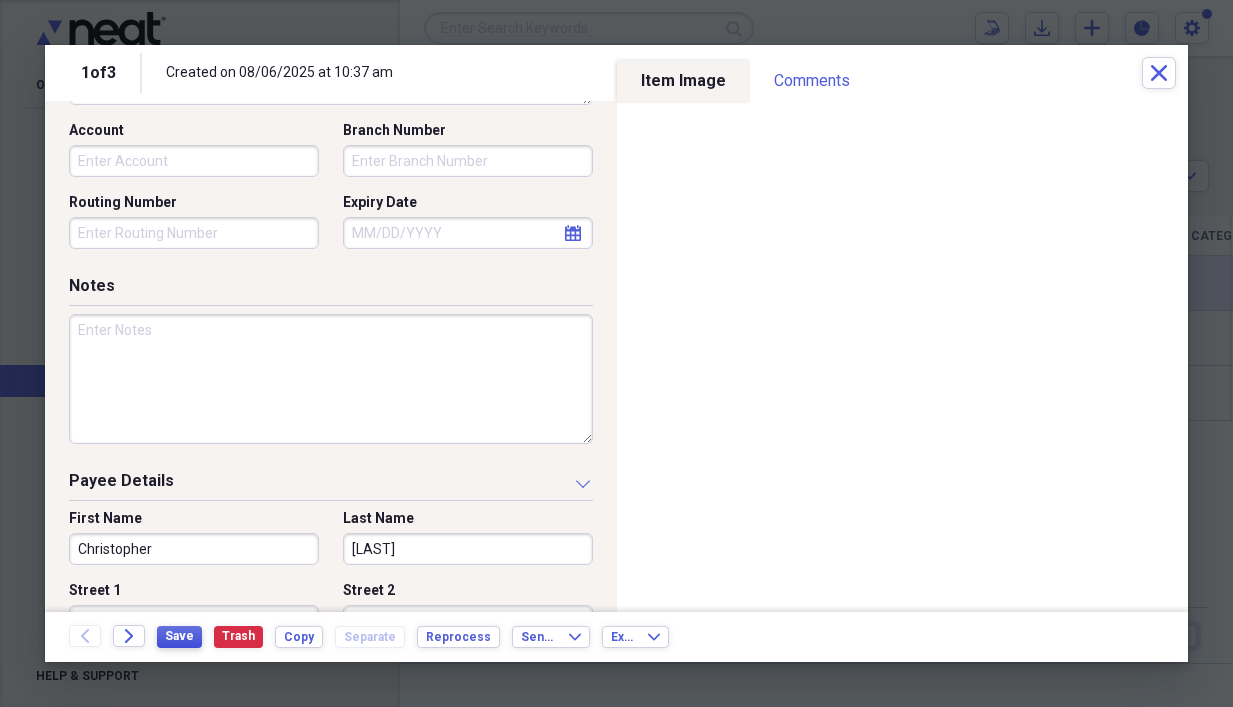 type on "[LAST]" 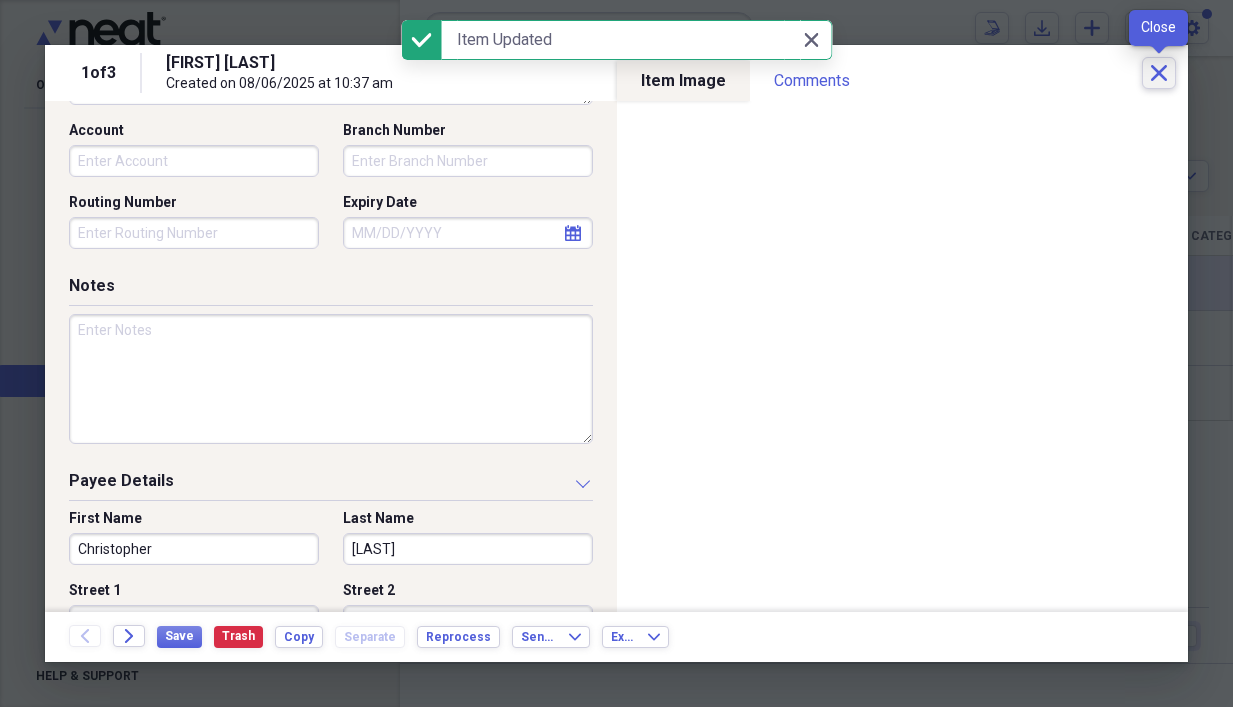 click on "Close" 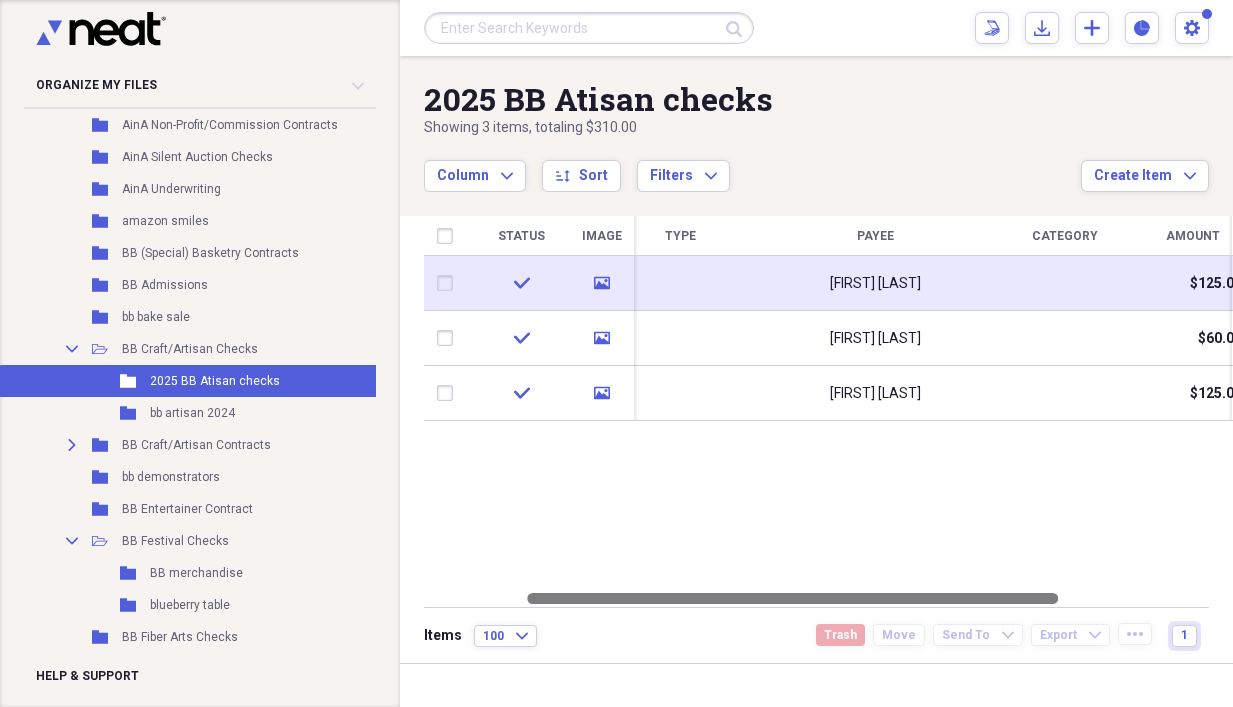 drag, startPoint x: 814, startPoint y: 603, endPoint x: 638, endPoint y: 582, distance: 177.24841 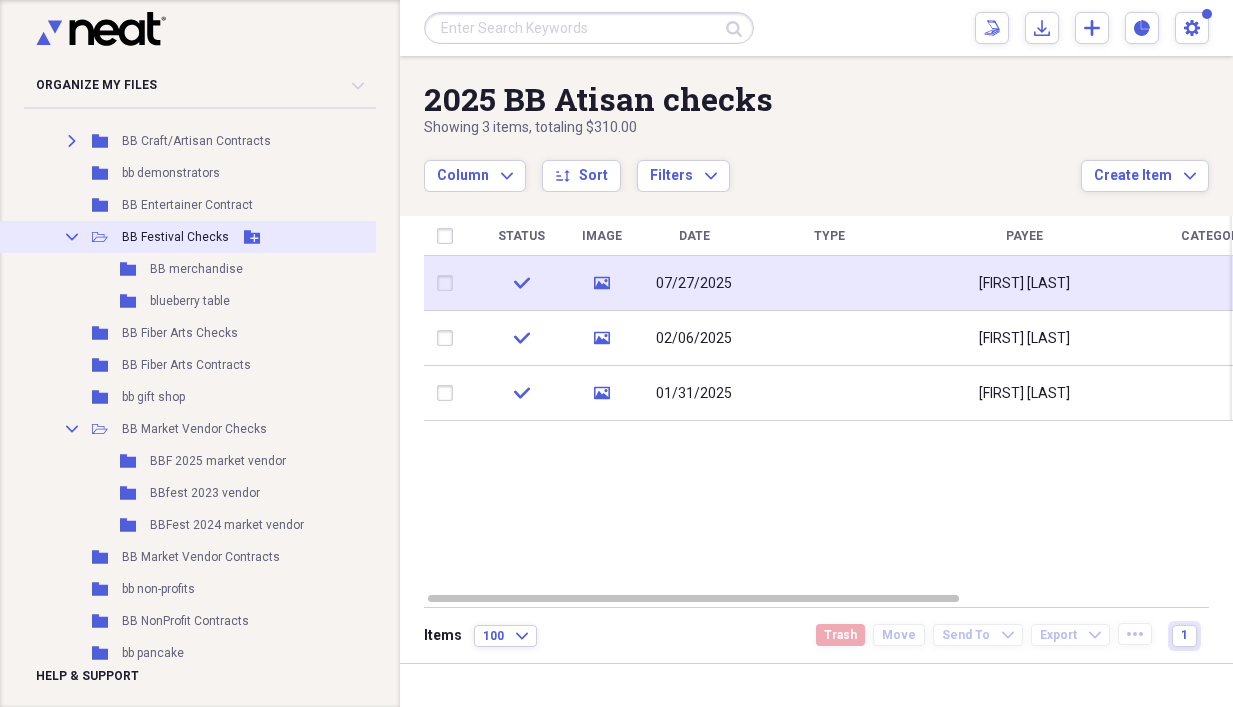scroll, scrollTop: 1144, scrollLeft: 0, axis: vertical 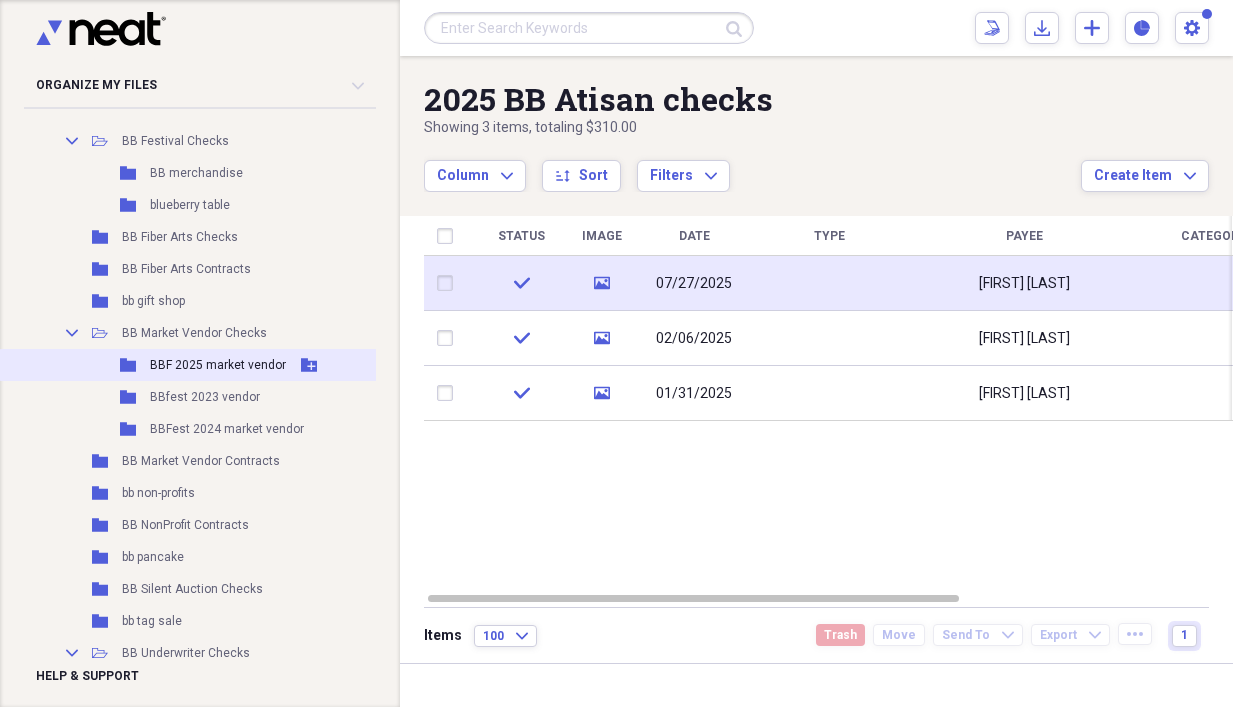 click on "BBF 2025 market vendor" at bounding box center [218, 365] 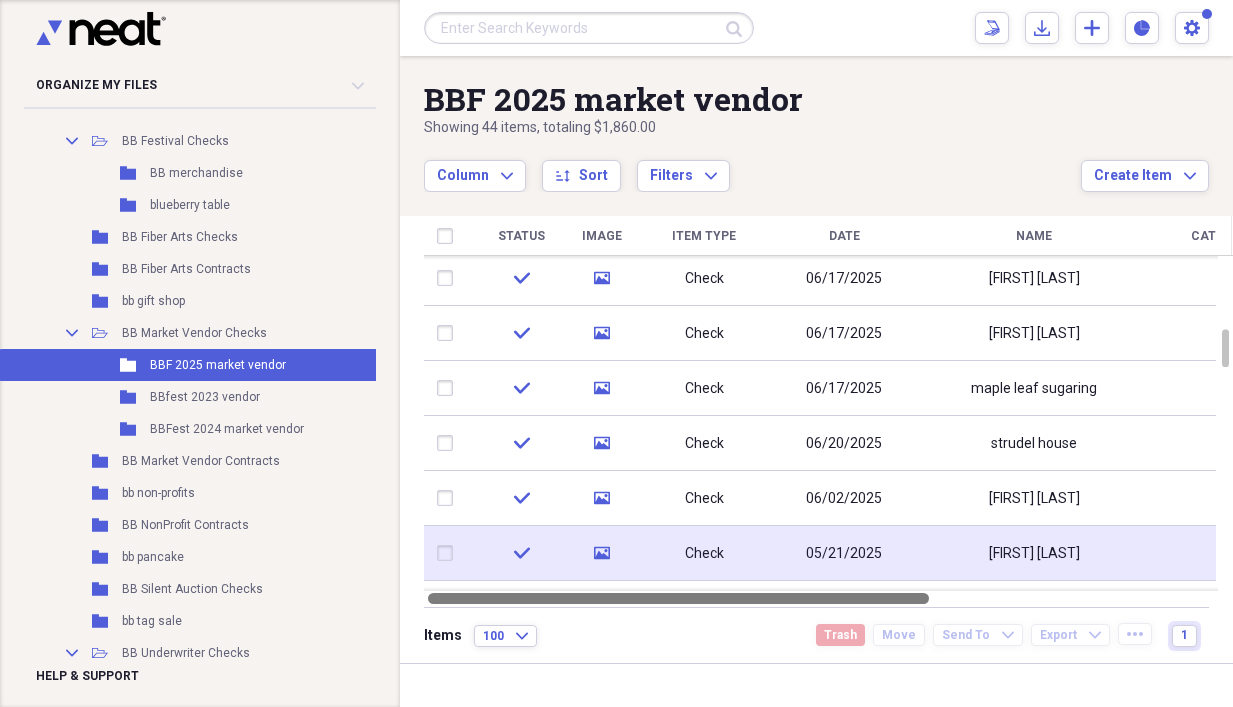 drag, startPoint x: 774, startPoint y: 597, endPoint x: 759, endPoint y: 571, distance: 30.016663 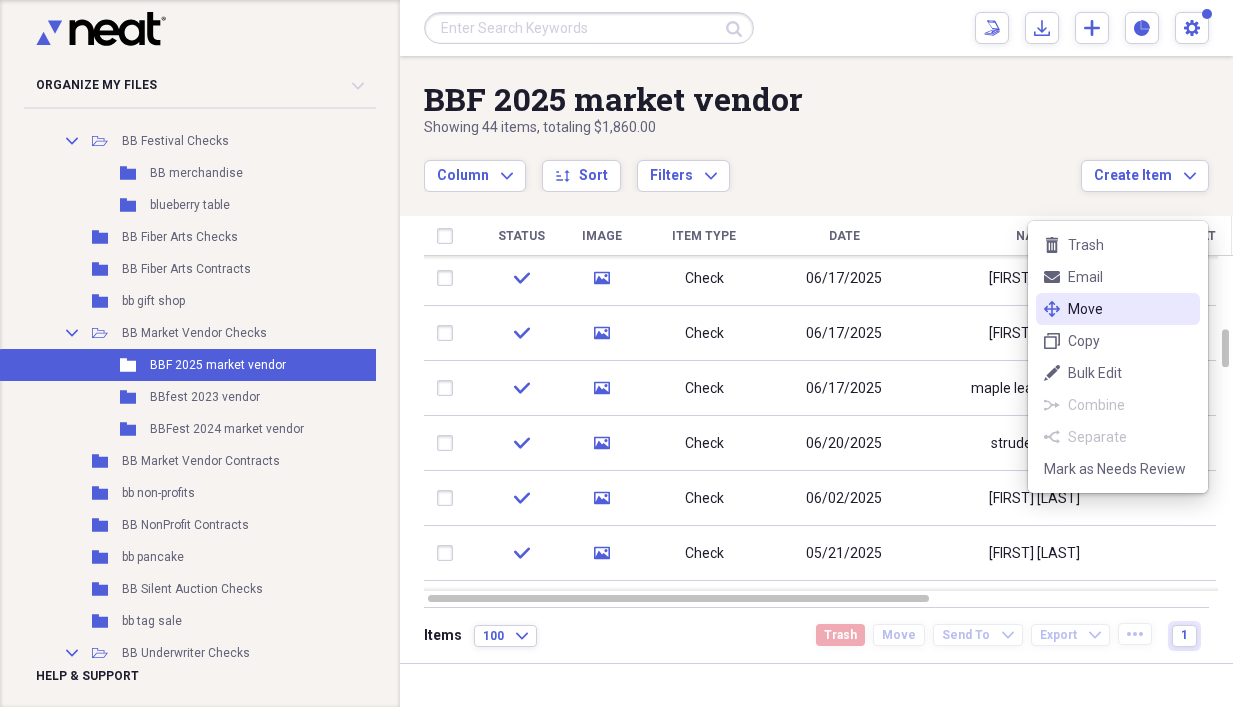 click on "Move" at bounding box center (1130, 309) 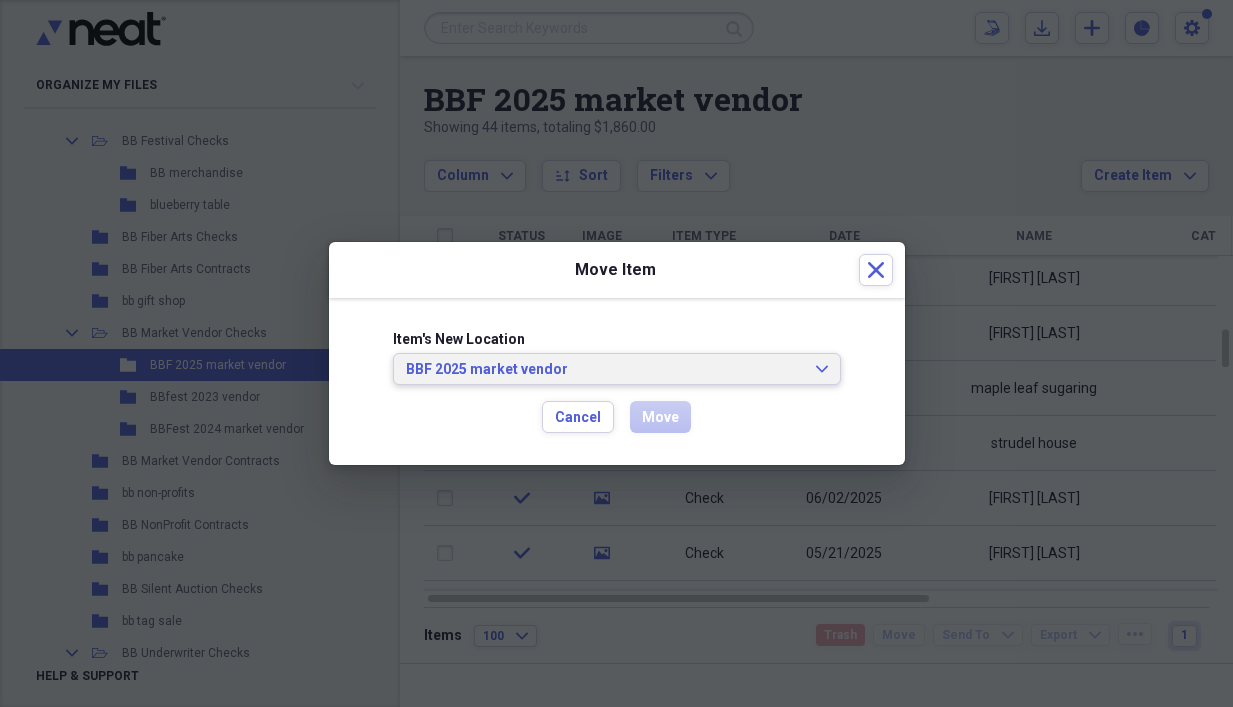 click on "Expand" 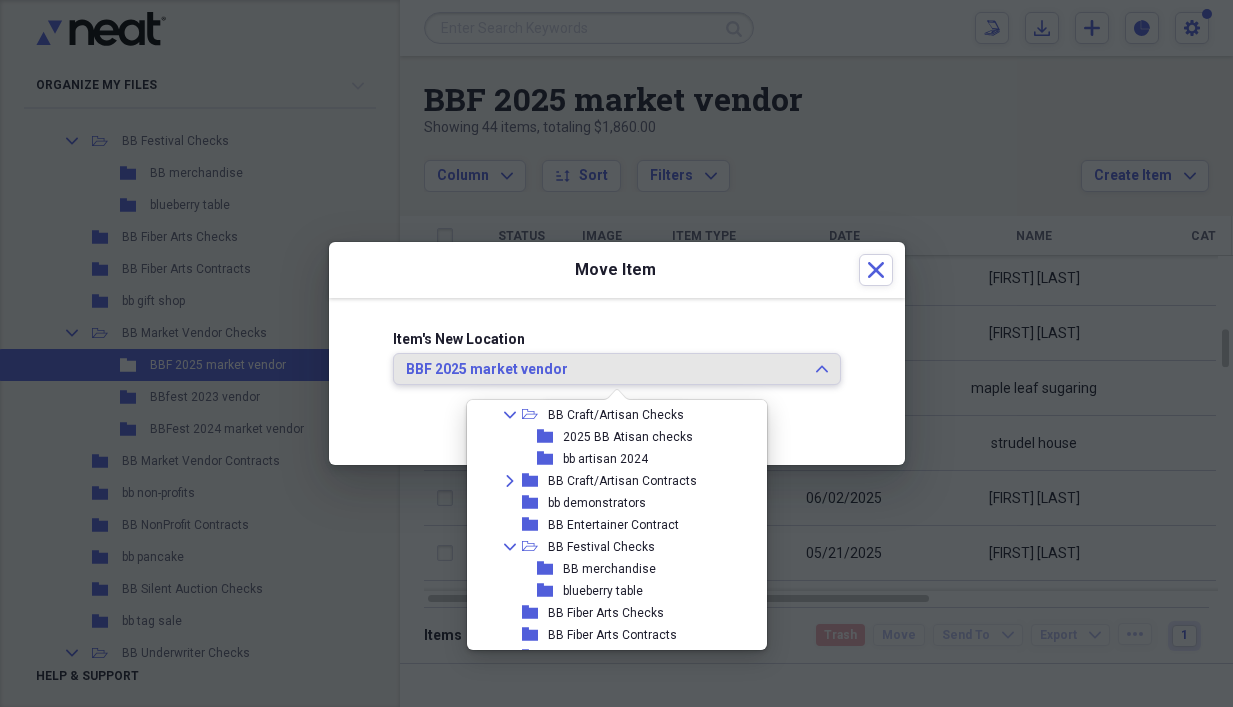 scroll, scrollTop: 581, scrollLeft: 0, axis: vertical 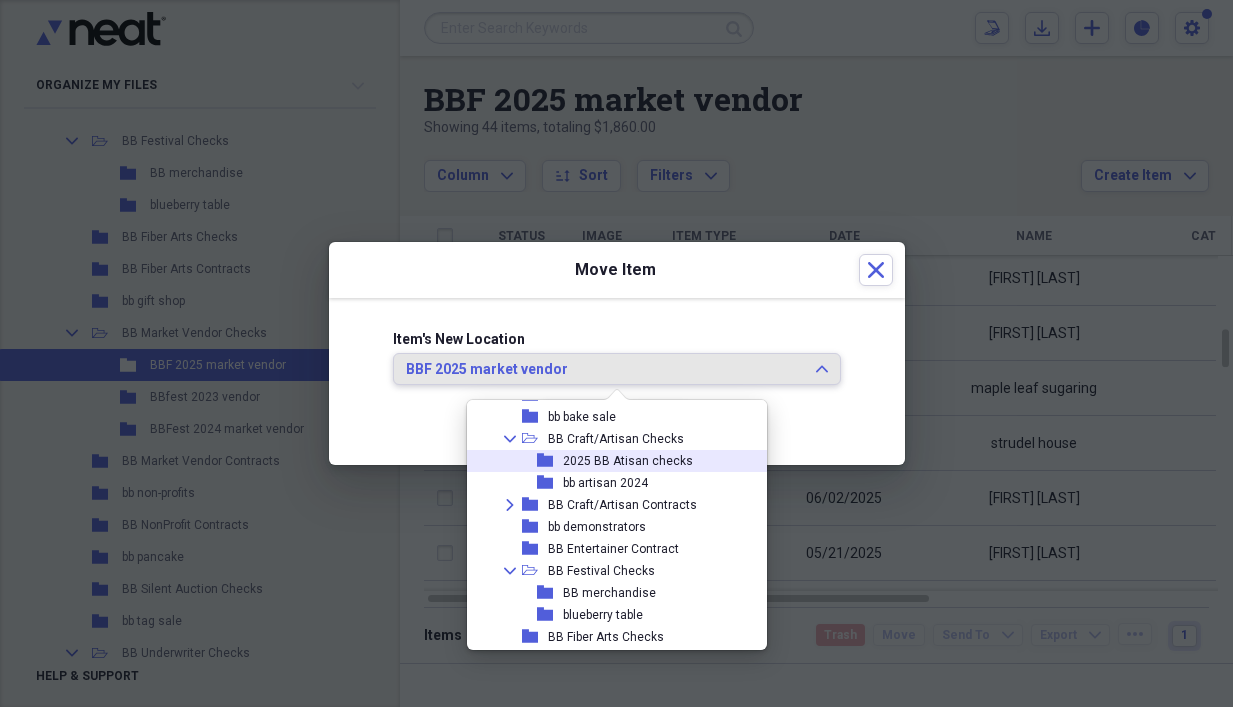 click on "2025 BB Atisan checks" at bounding box center [628, 461] 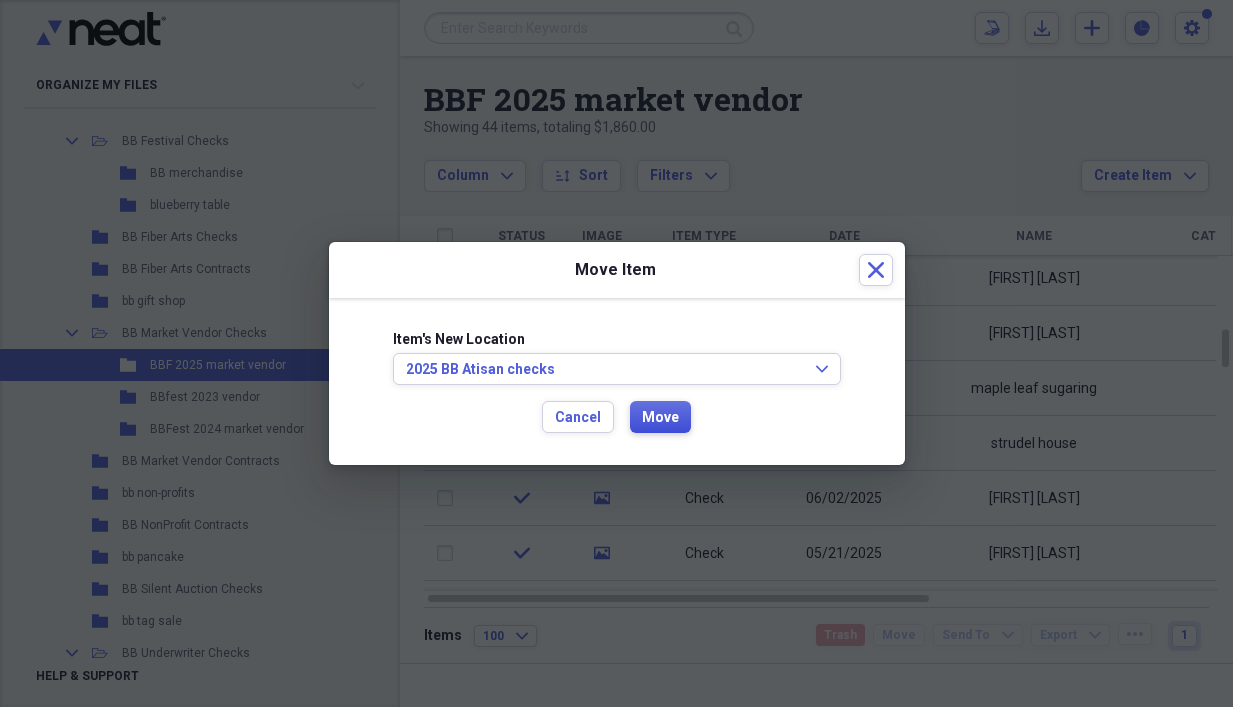 click on "Move" at bounding box center [660, 418] 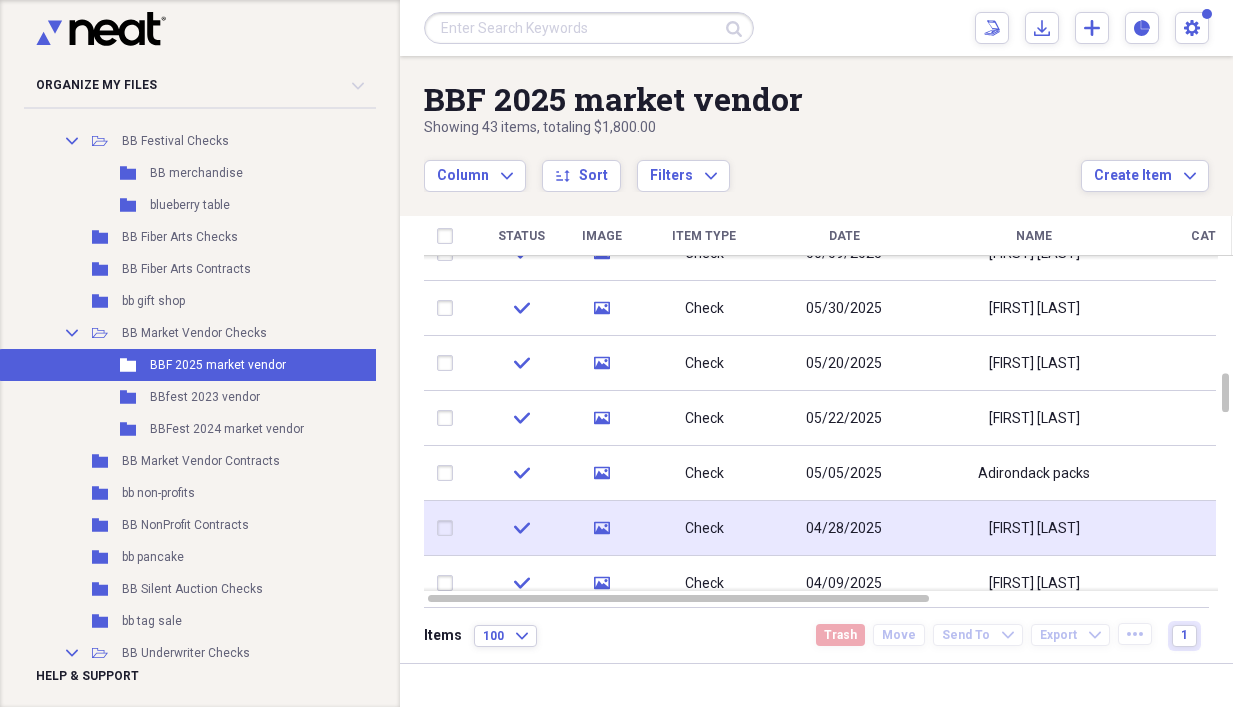 click on "[FIRST] [LAST]" at bounding box center [1034, 529] 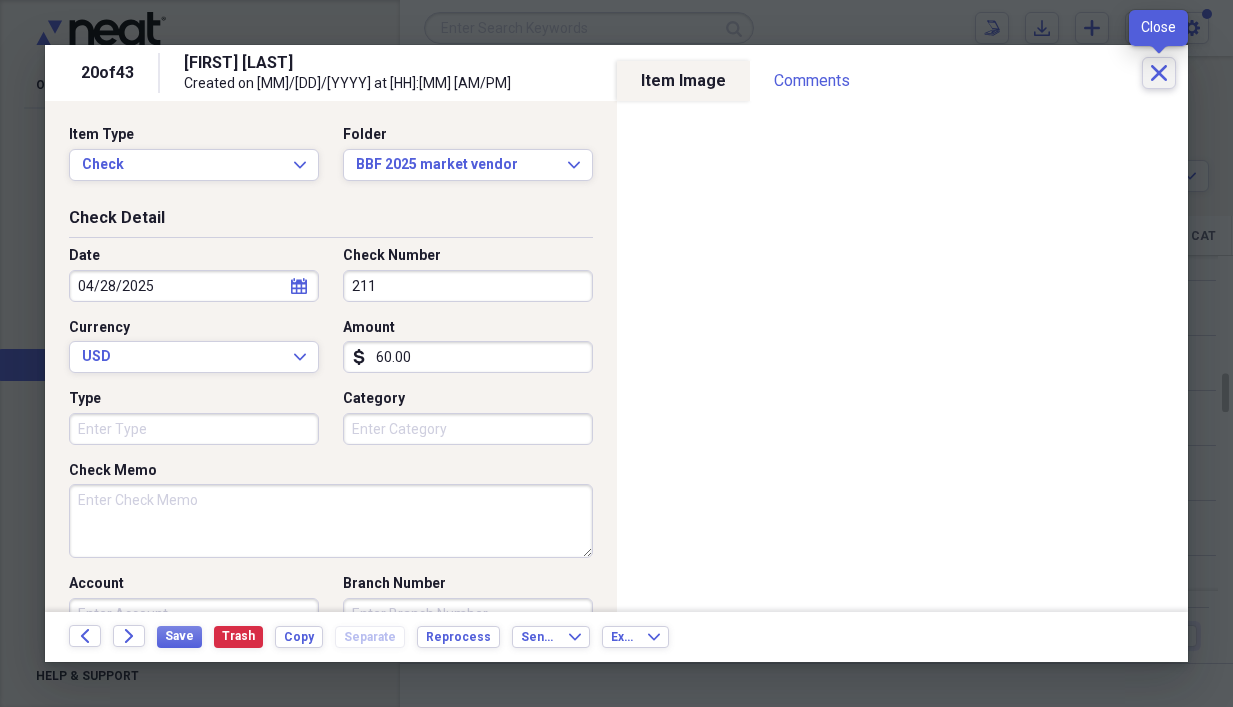 click on "Close" 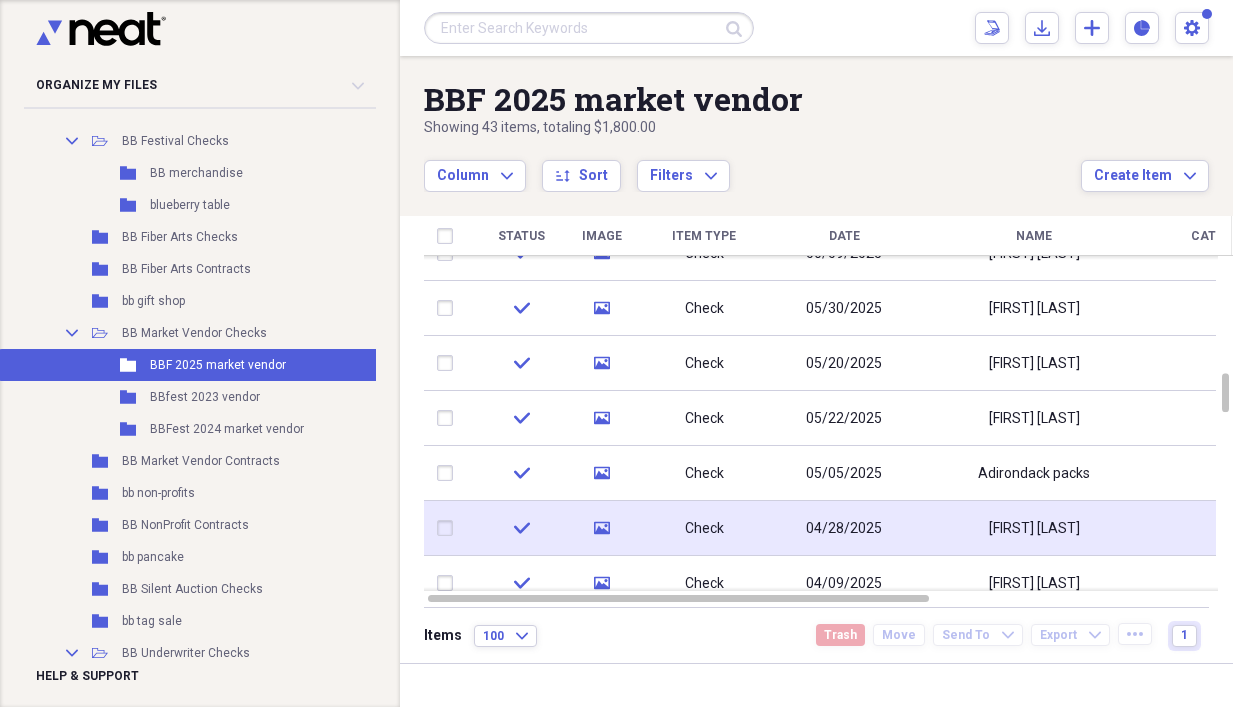 click on "Check" at bounding box center (704, 529) 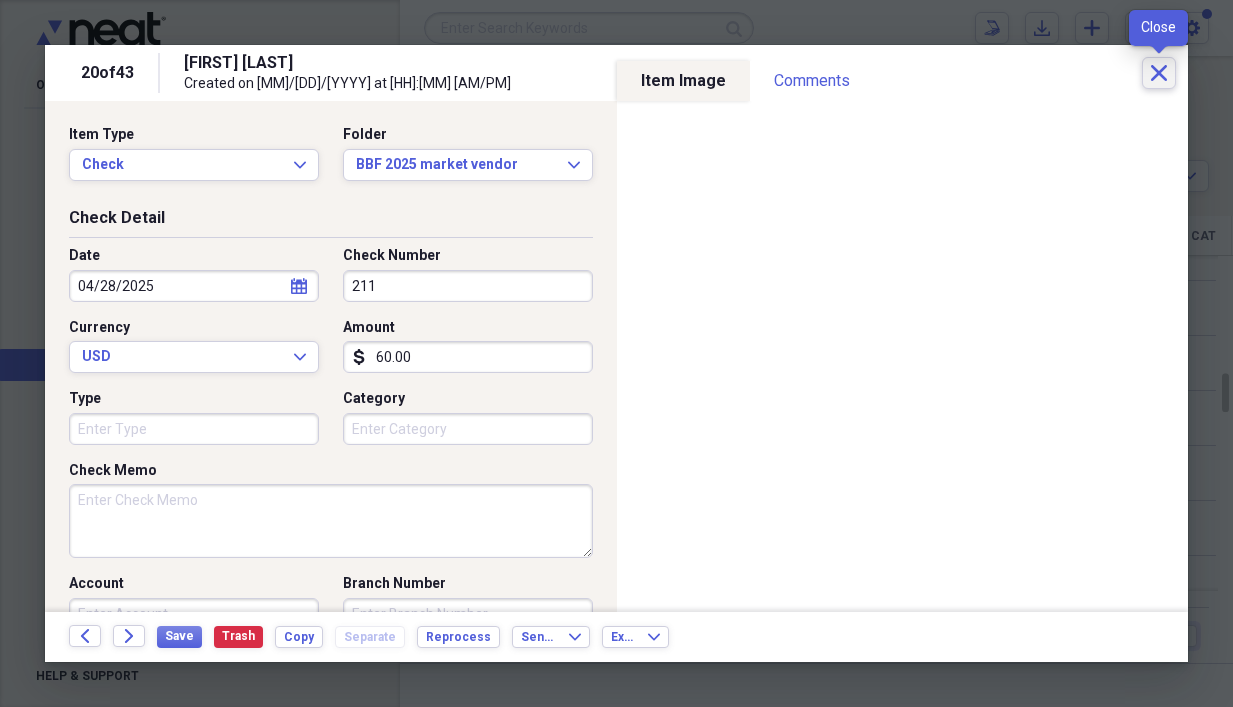 click 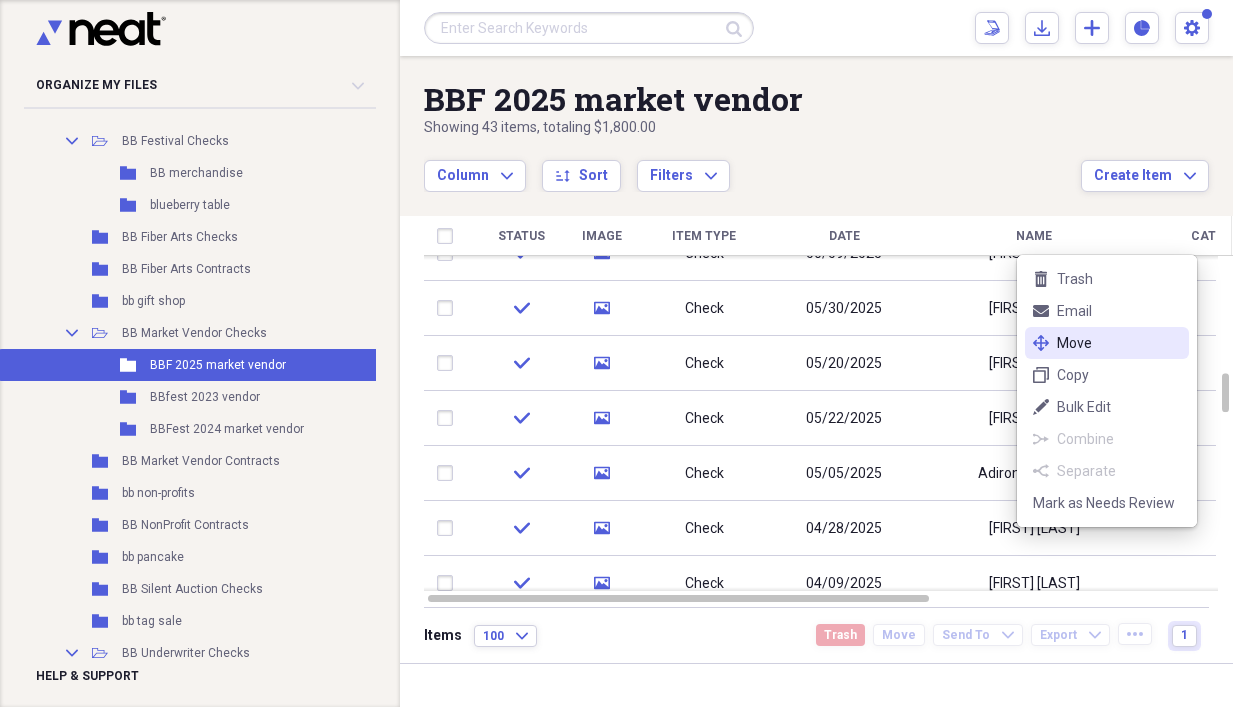 click on "Move" at bounding box center [1119, 343] 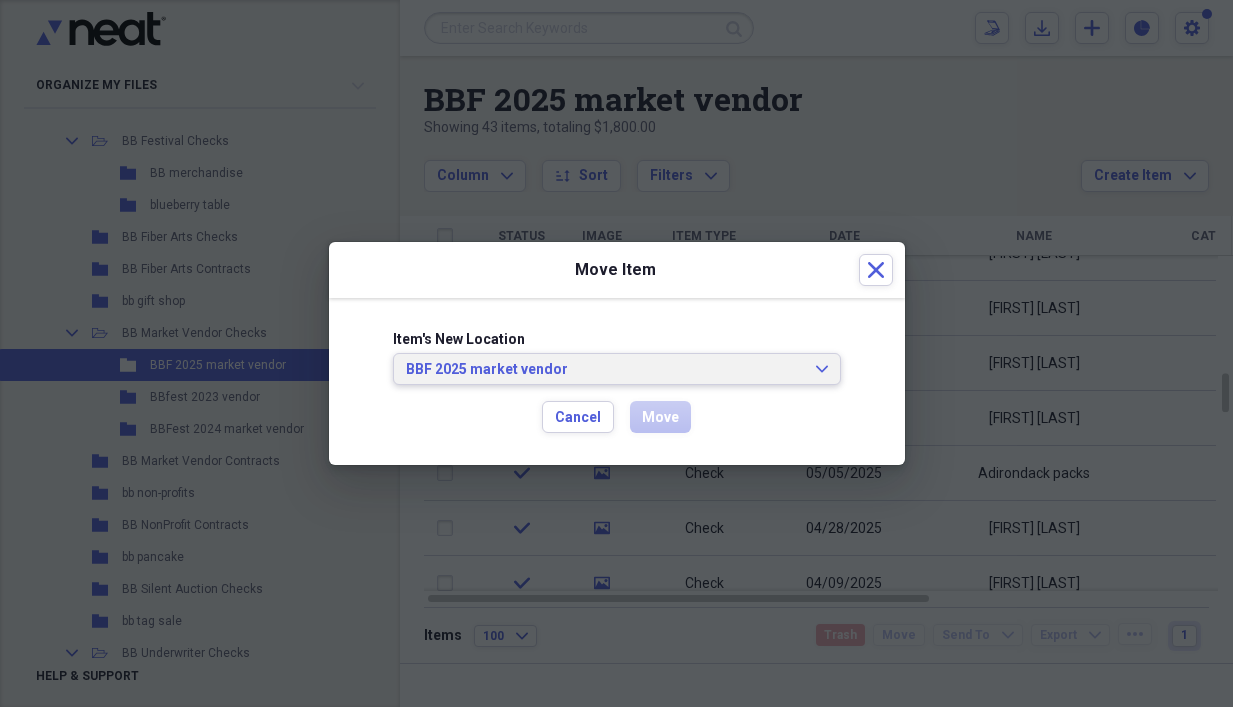 click on "Expand" 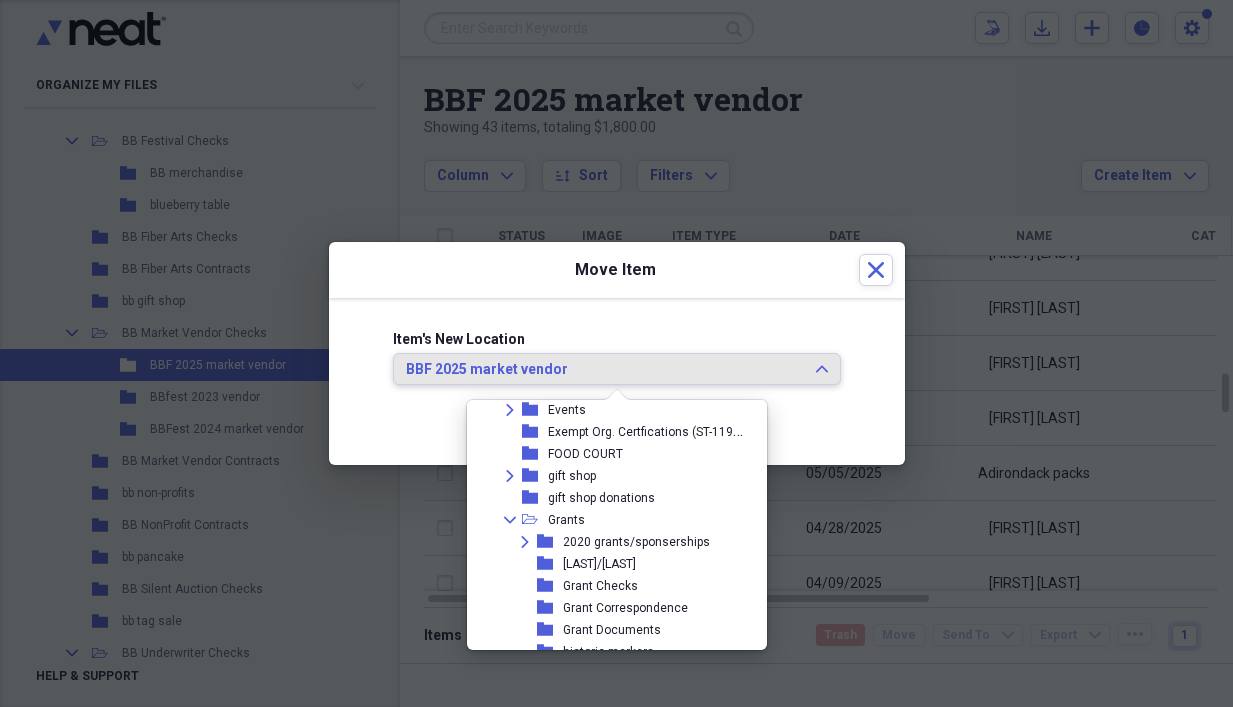 scroll, scrollTop: 1700, scrollLeft: 0, axis: vertical 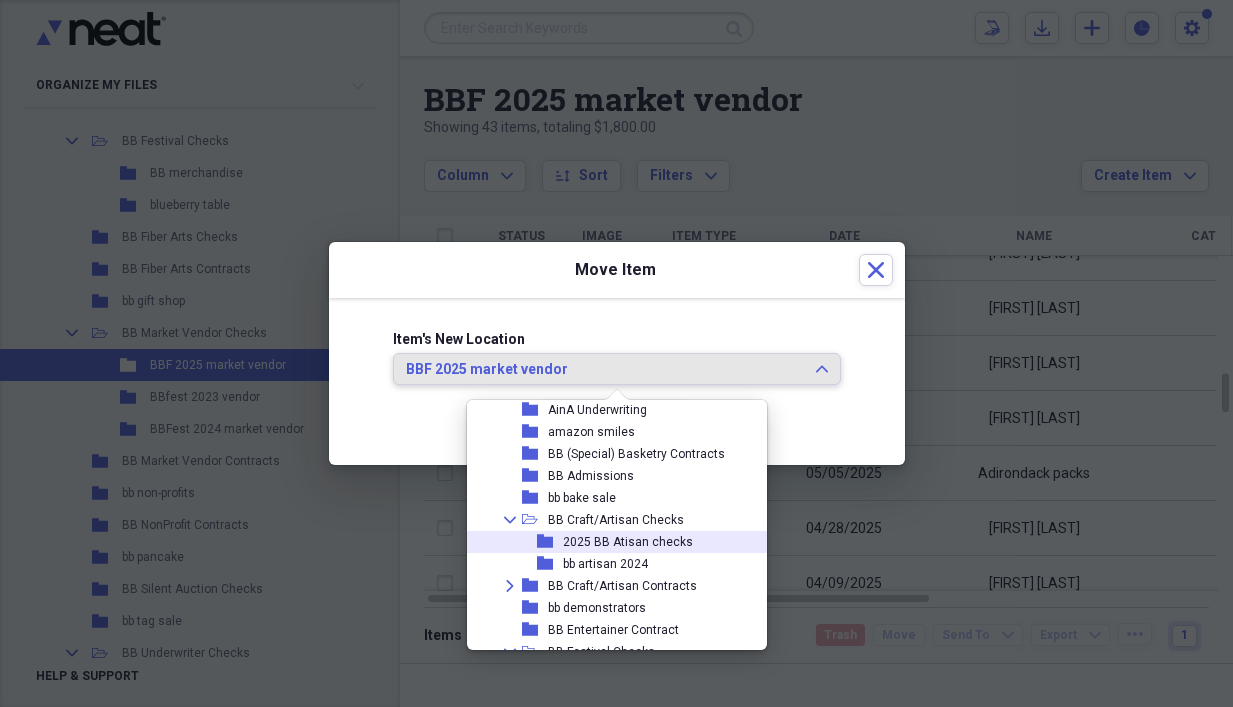 click on "2025 BB Atisan checks" at bounding box center (628, 542) 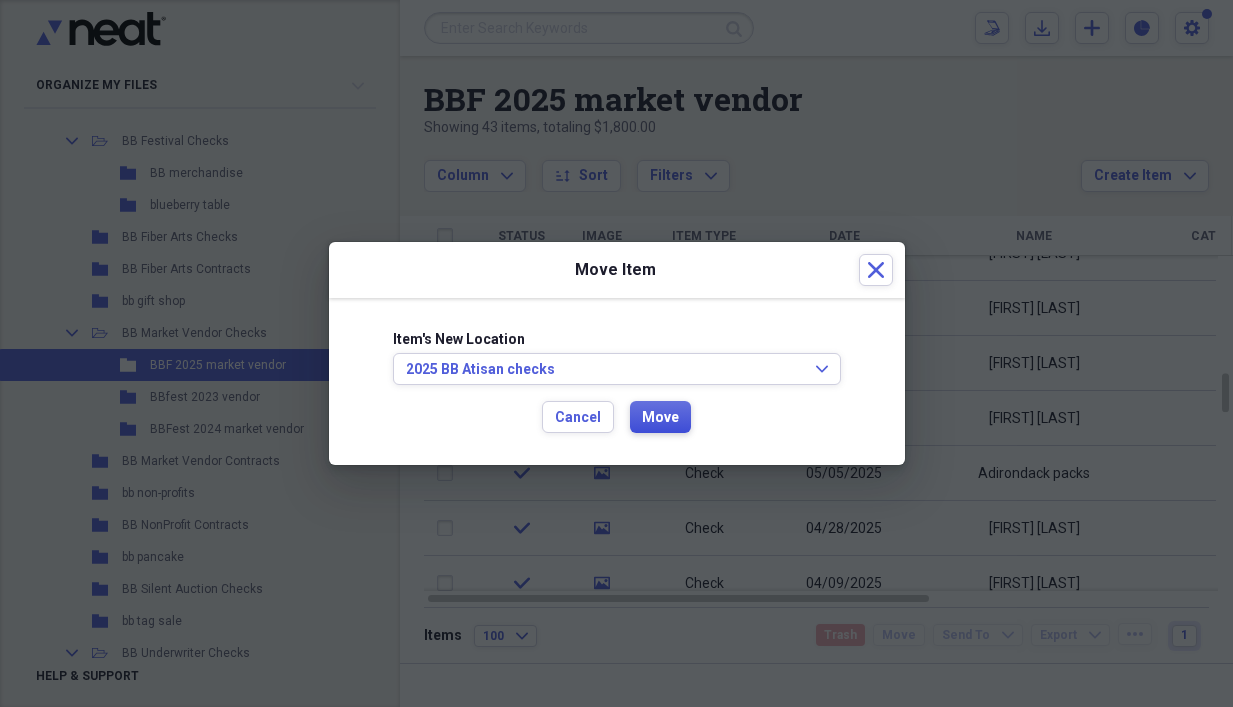 click on "Move" at bounding box center [660, 418] 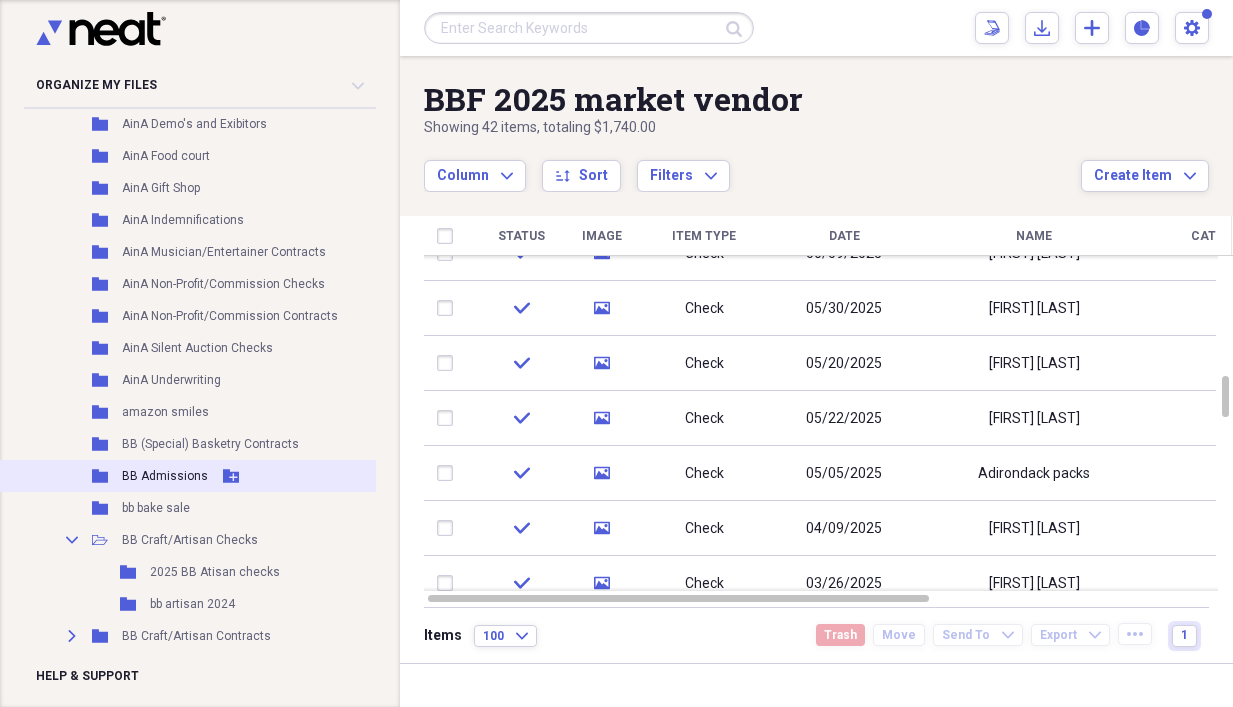 scroll, scrollTop: 600, scrollLeft: 0, axis: vertical 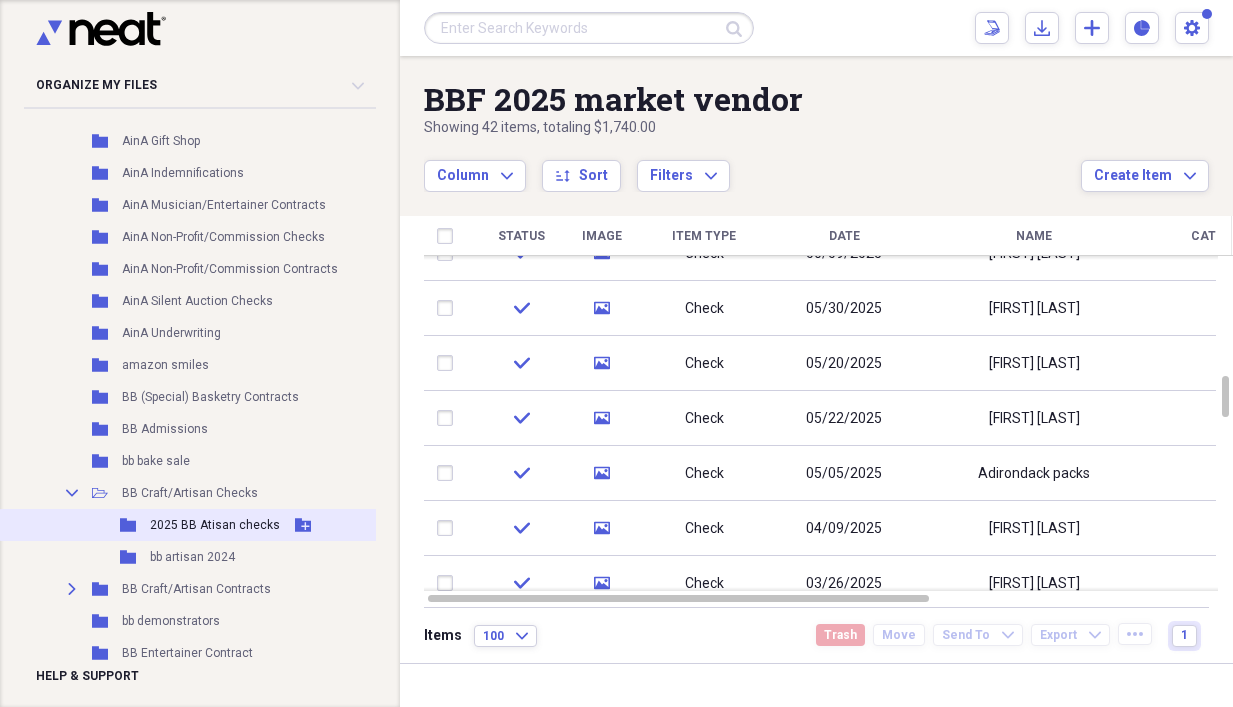 click on "2025 BB Atisan checks" at bounding box center [215, 525] 